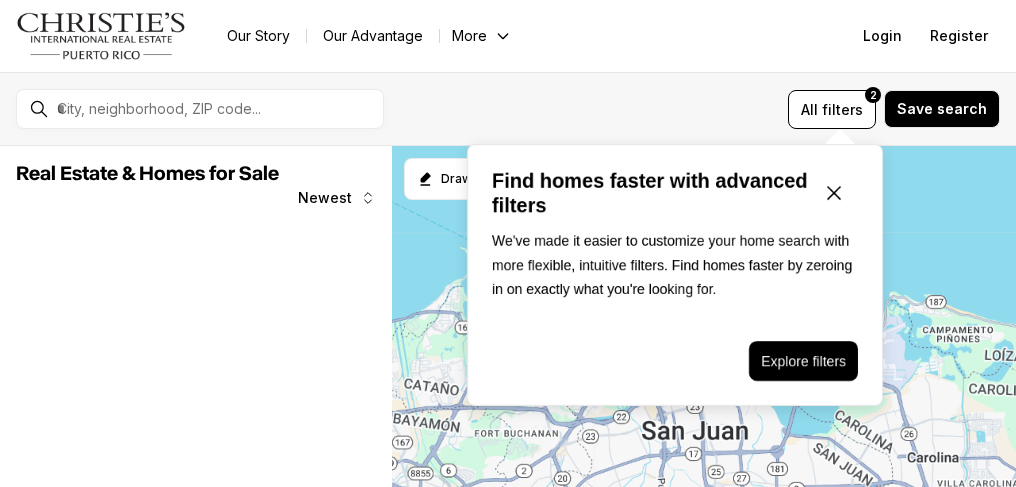 scroll, scrollTop: 0, scrollLeft: 0, axis: both 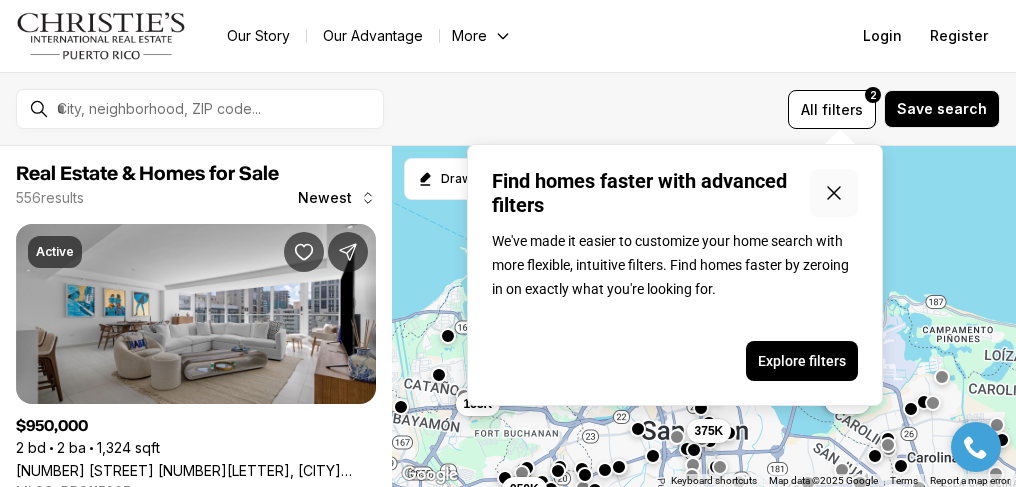 click 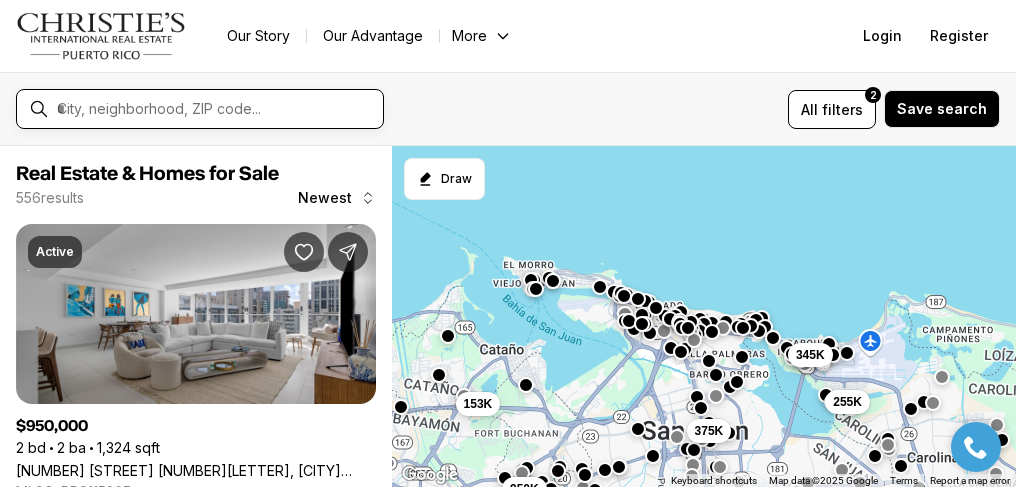click at bounding box center (216, 109) 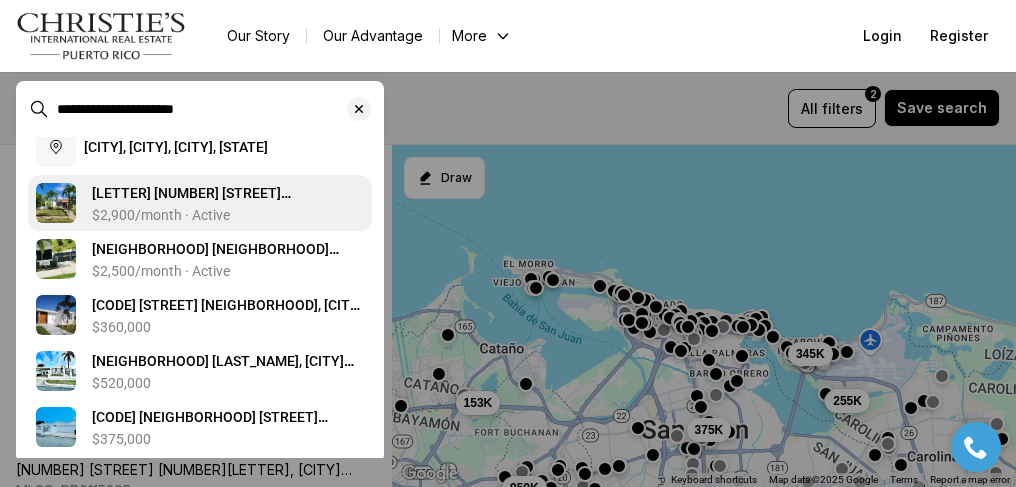 scroll, scrollTop: 69, scrollLeft: 0, axis: vertical 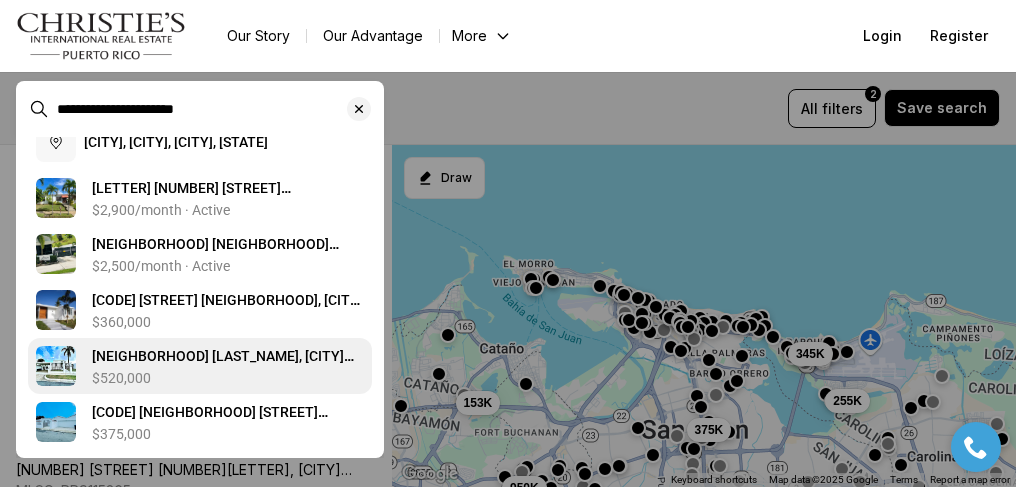type on "**********" 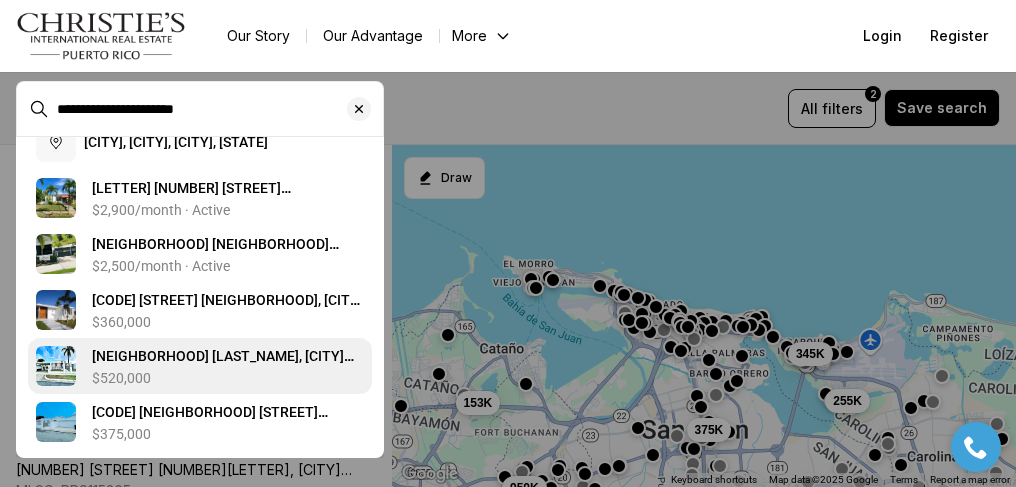 click on "Parkville TAYLOR, GUAYNABO PR, 00969" at bounding box center (223, 366) 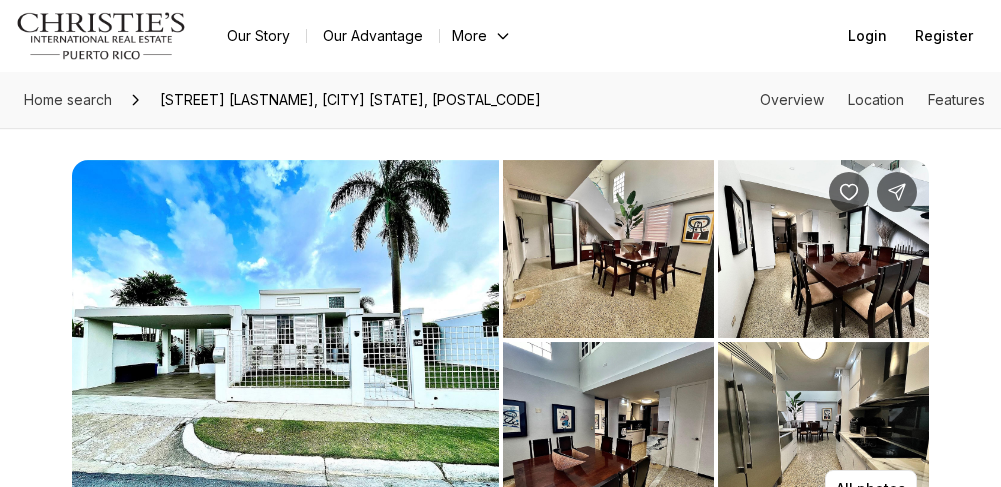 scroll, scrollTop: 0, scrollLeft: 0, axis: both 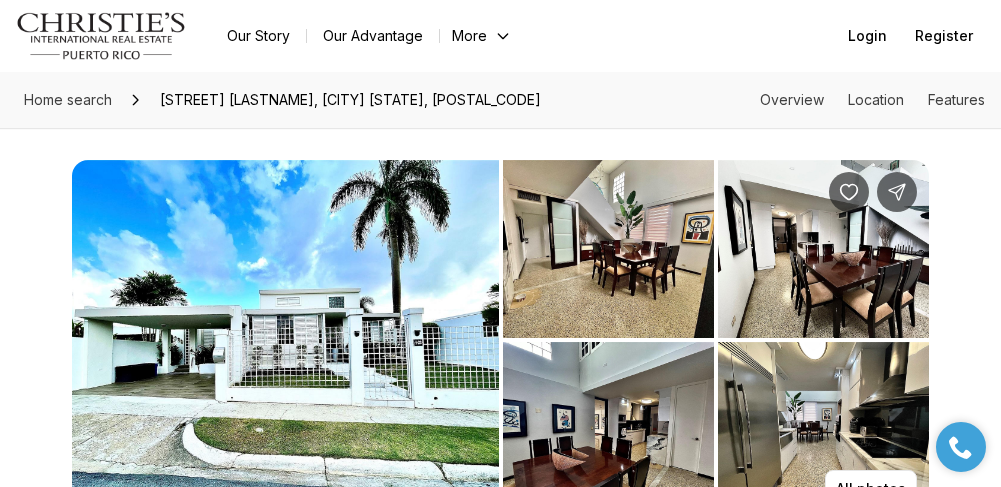 click at bounding box center (285, 340) 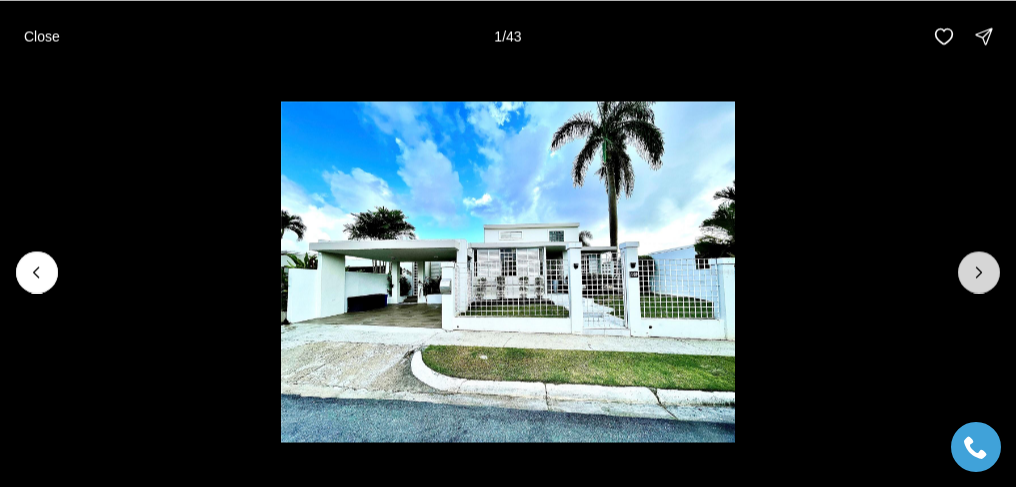 click 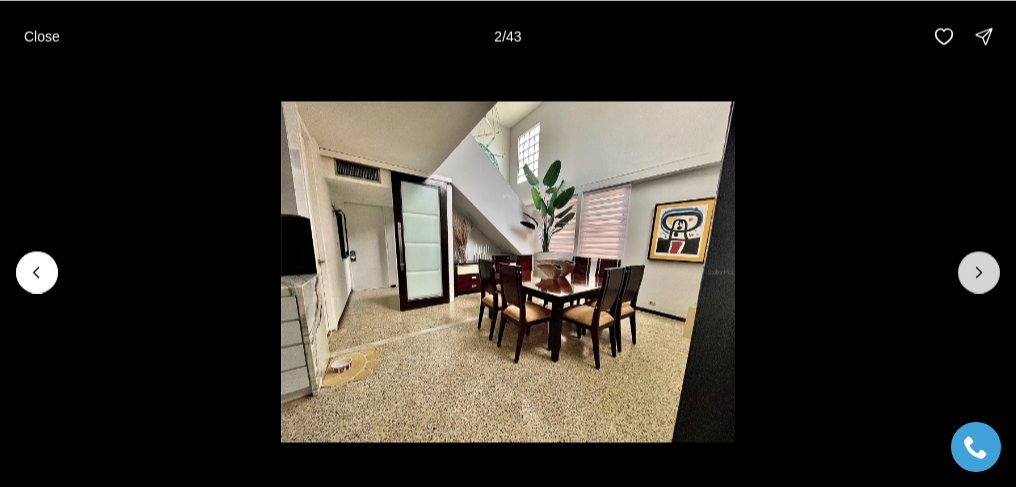 click 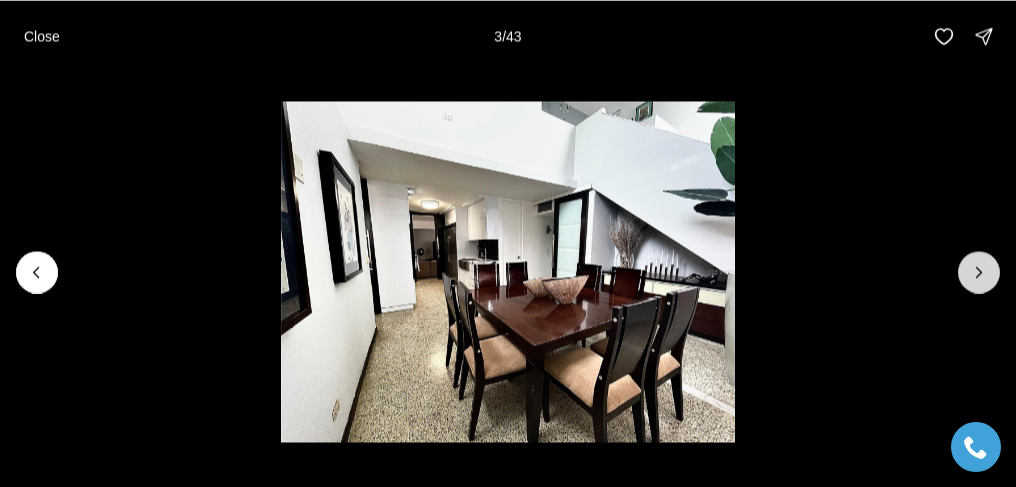 click 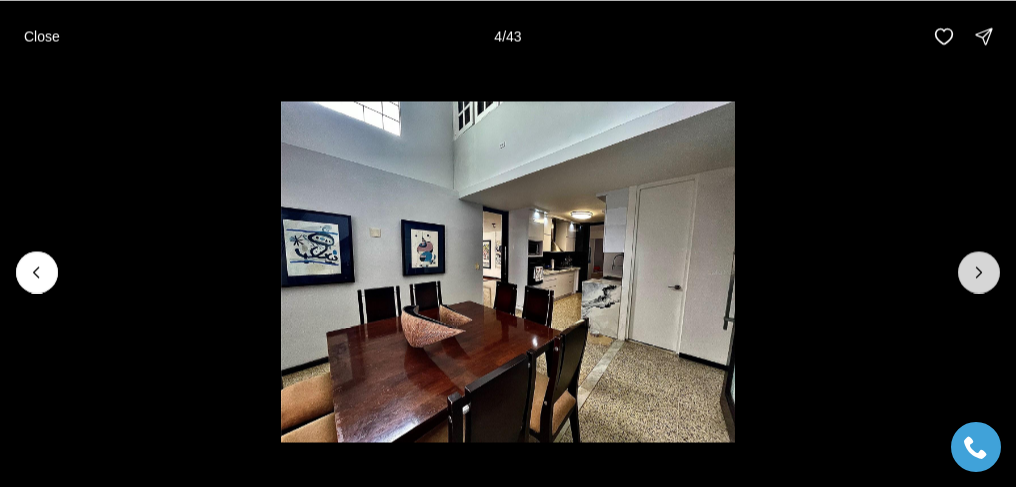 click 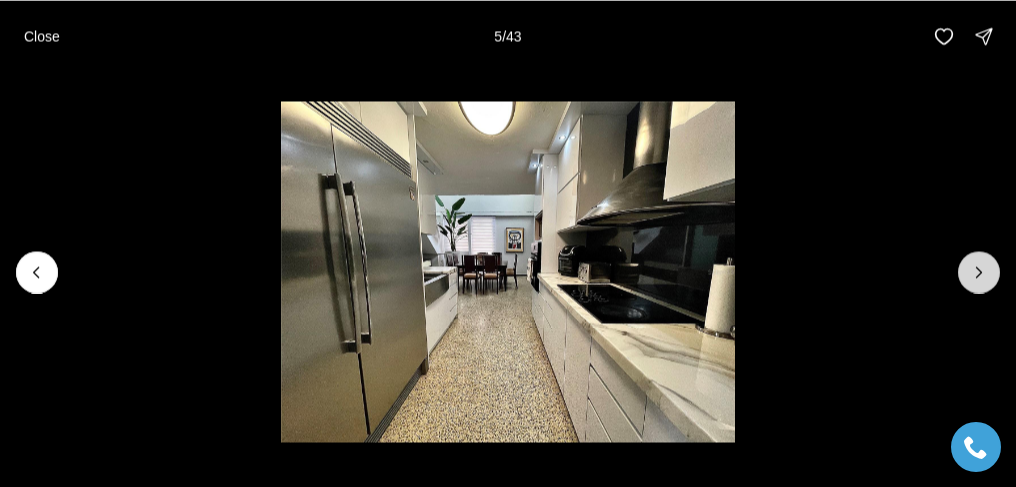 click 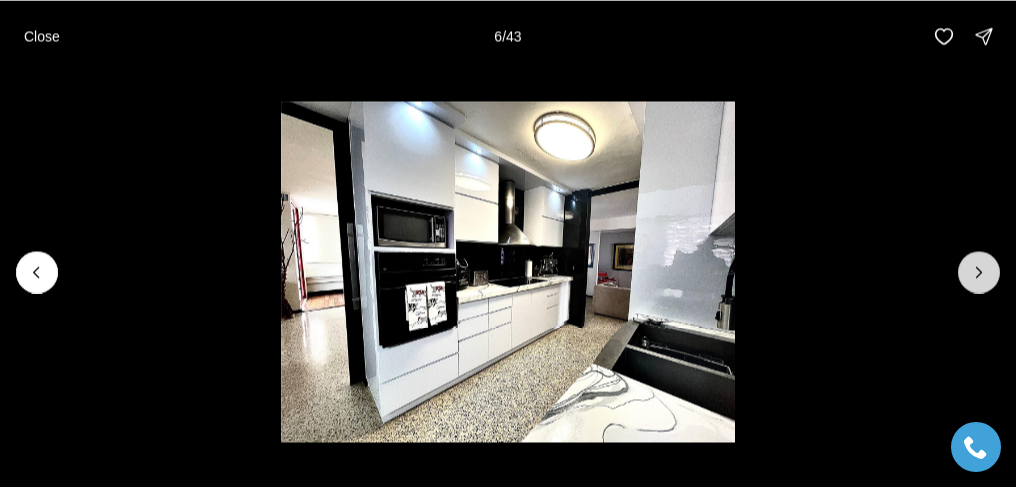 click 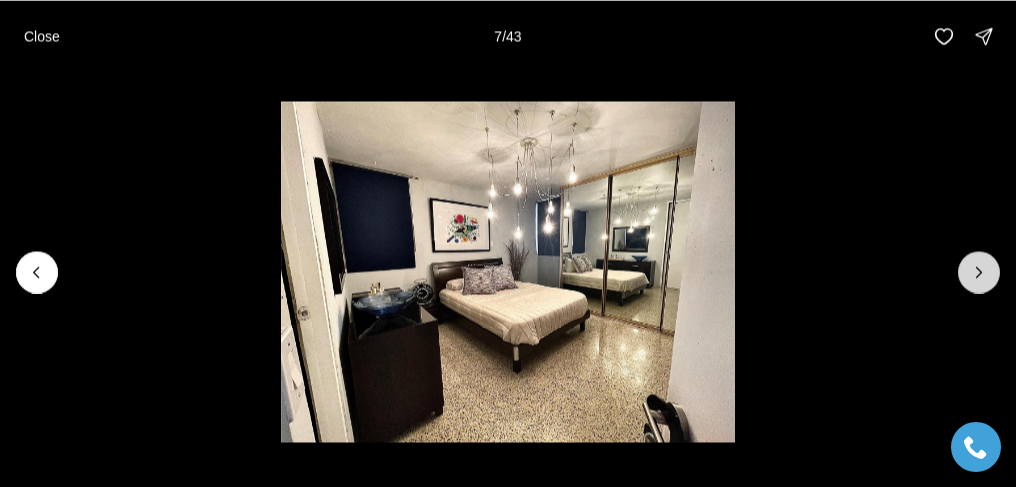 click 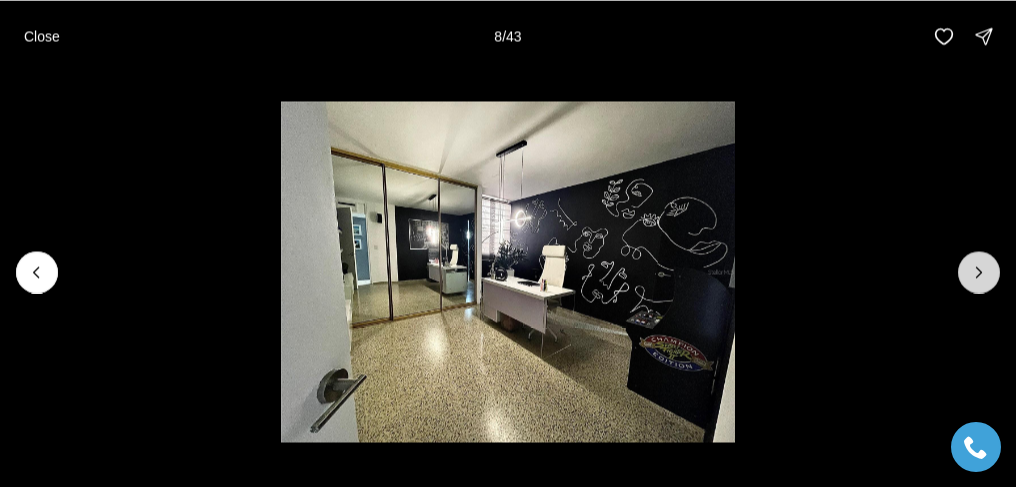 click 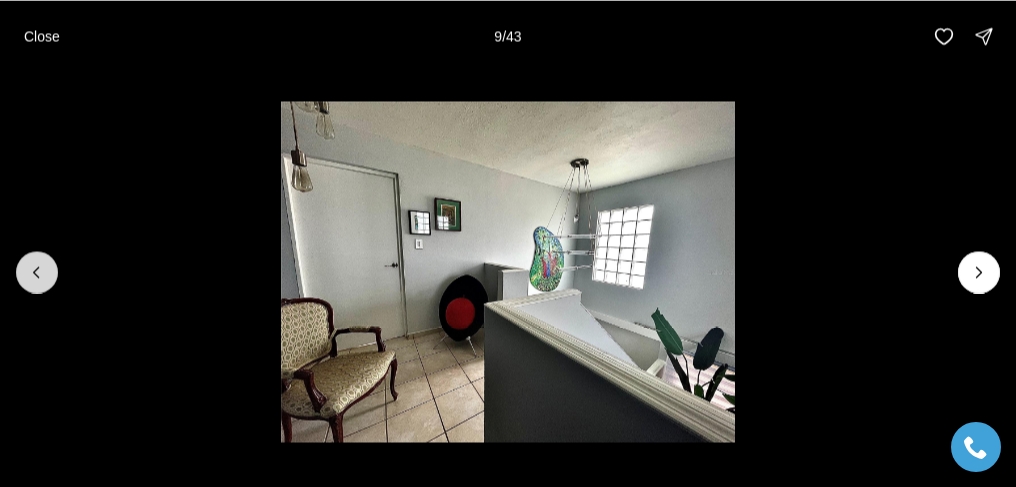 click 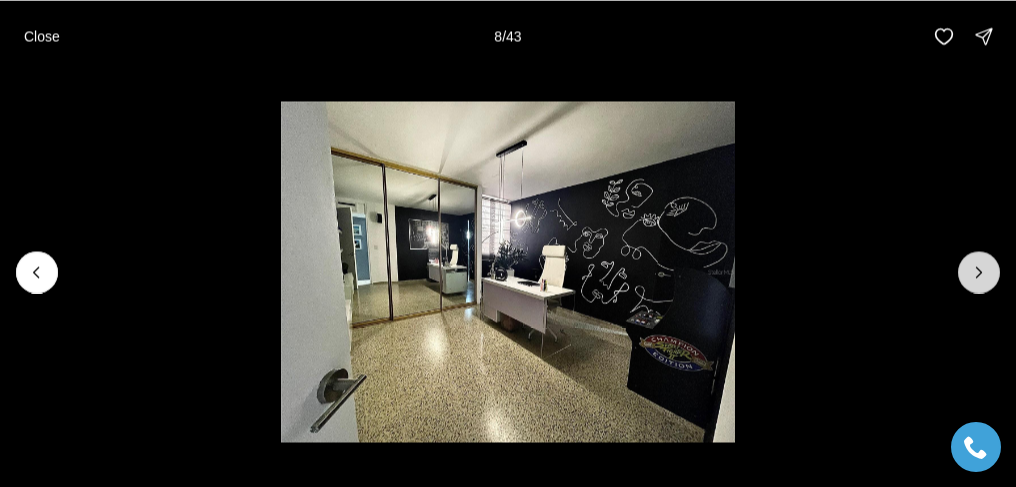 click at bounding box center [979, 272] 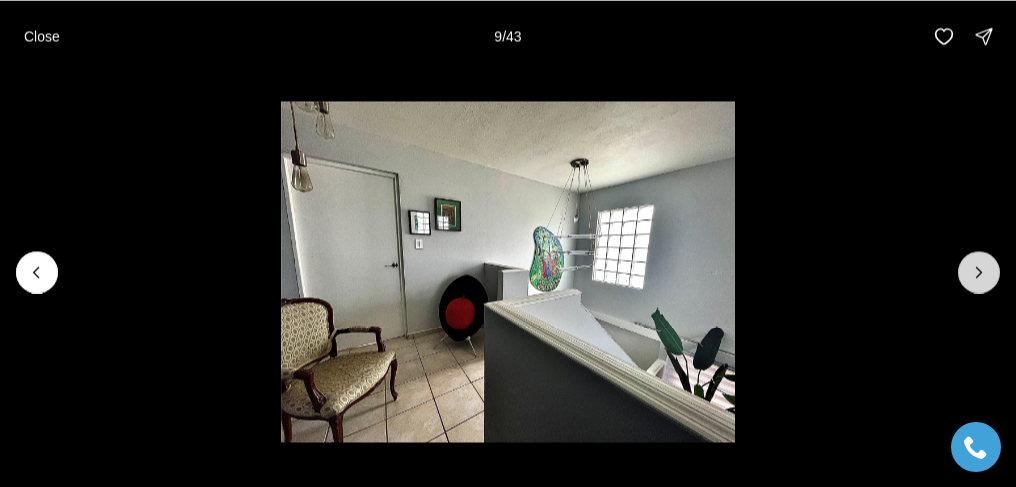 click at bounding box center (979, 272) 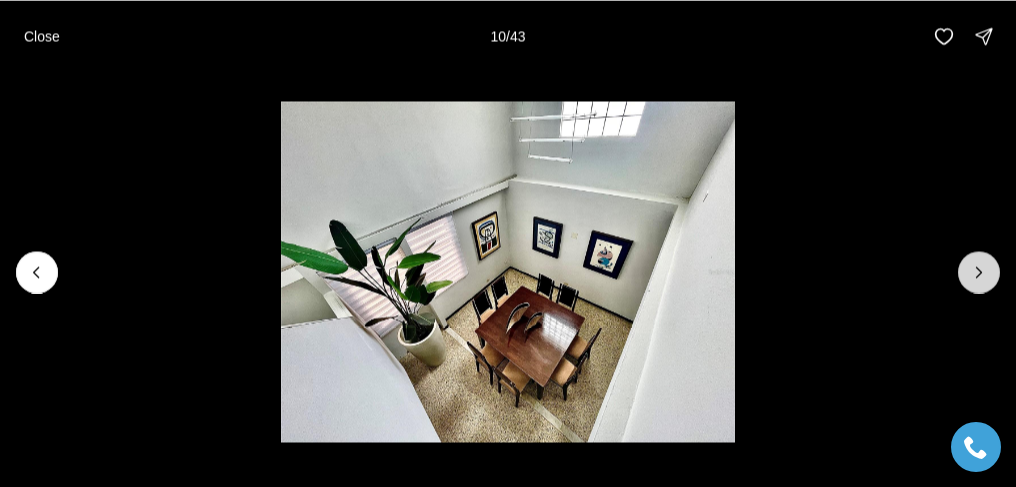 click at bounding box center (979, 272) 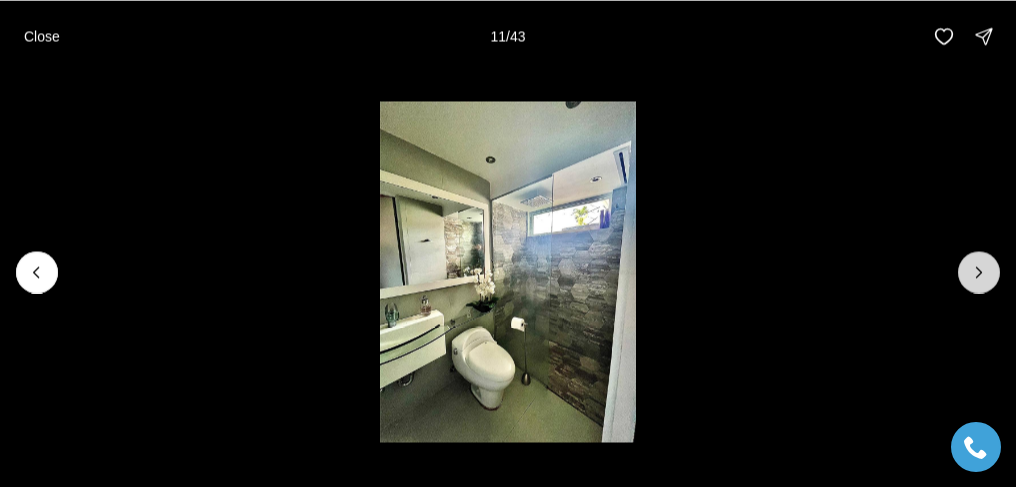 click at bounding box center [979, 272] 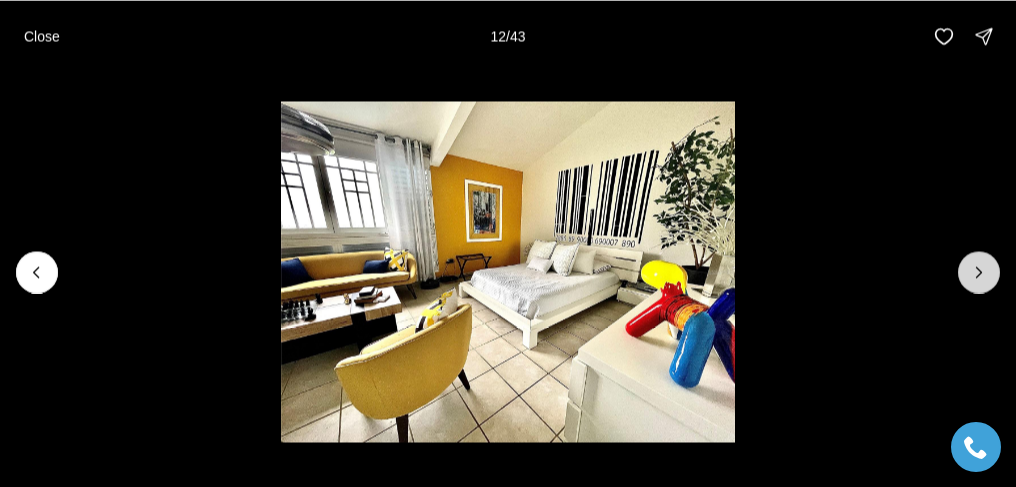 click at bounding box center [979, 272] 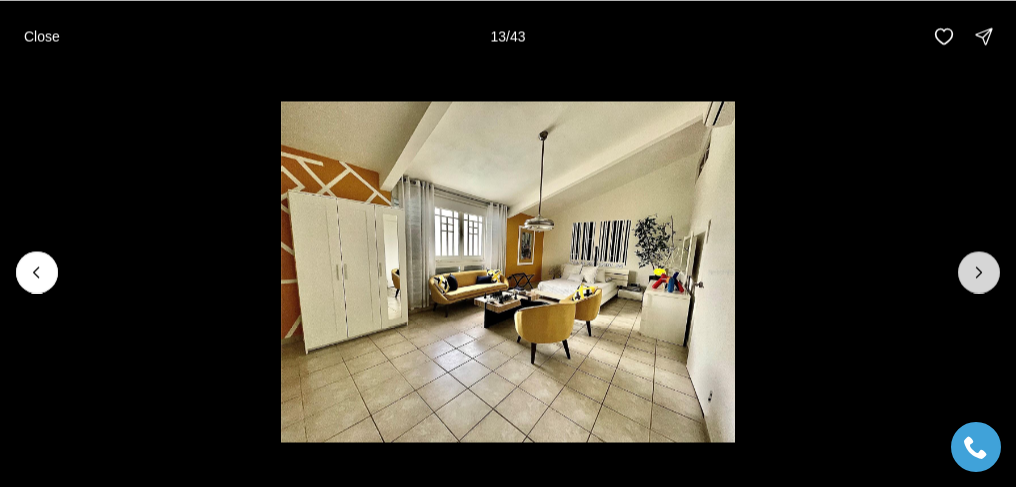 click at bounding box center (979, 272) 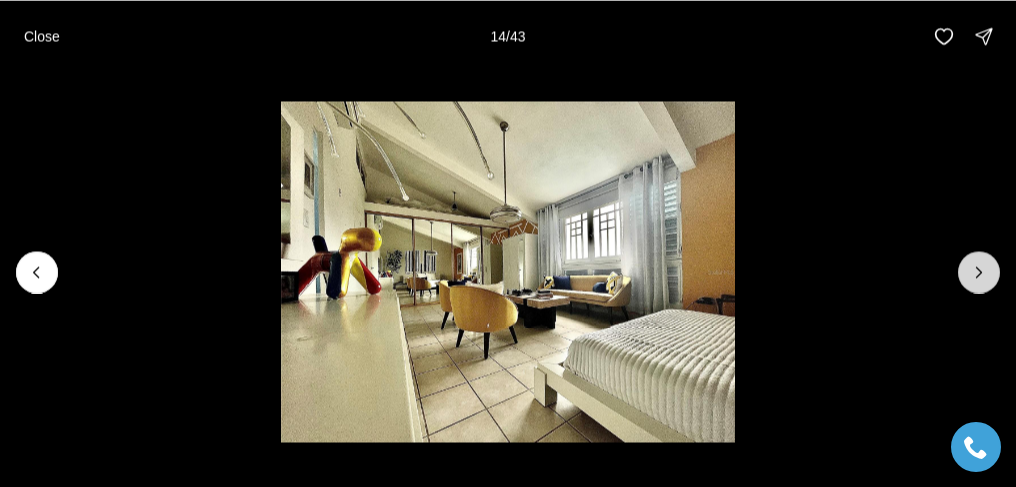 click at bounding box center (979, 272) 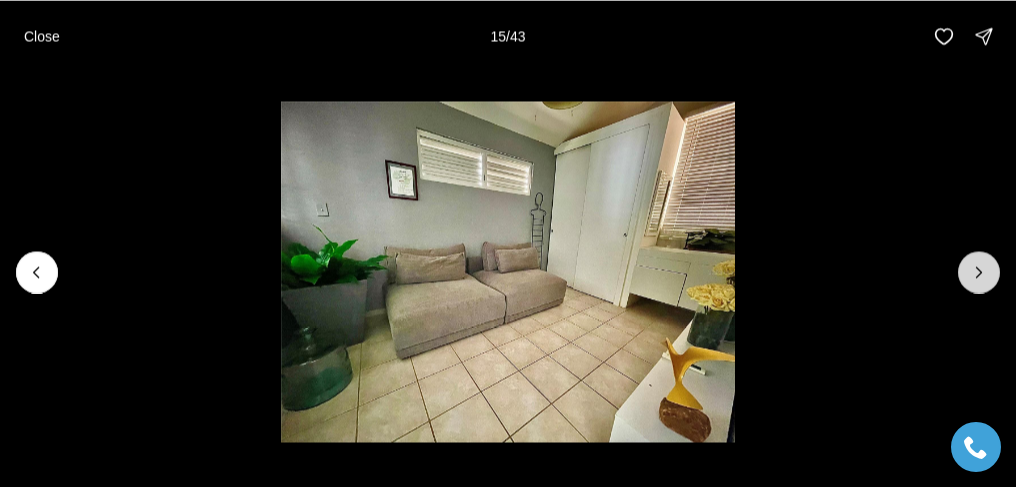 click at bounding box center (979, 272) 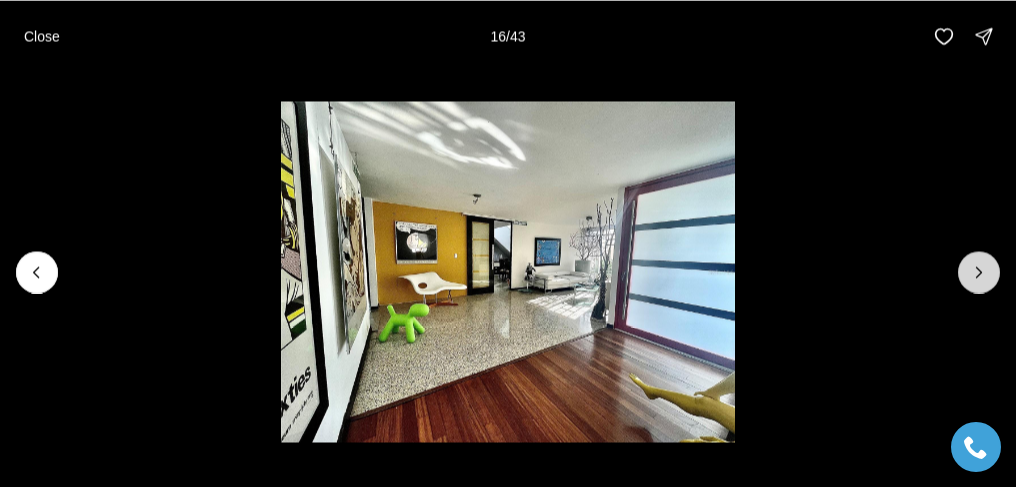 click 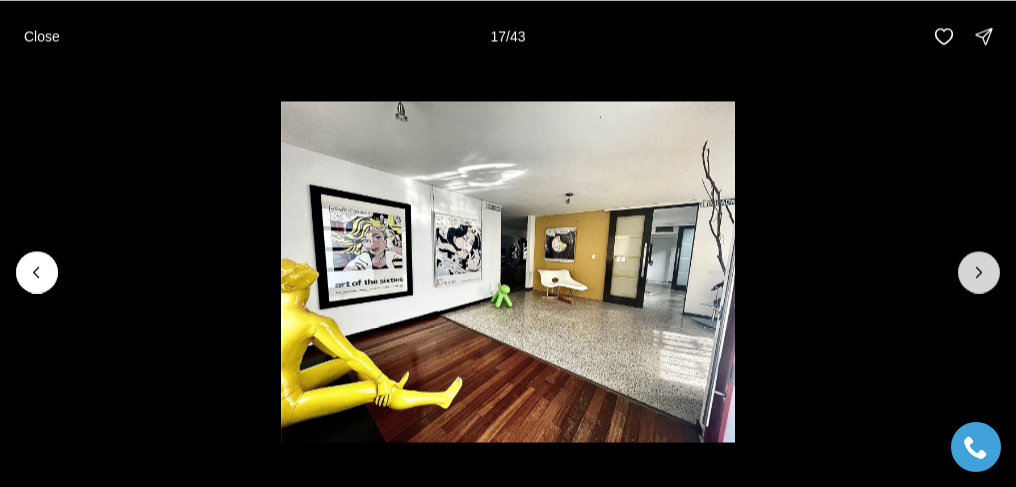 click 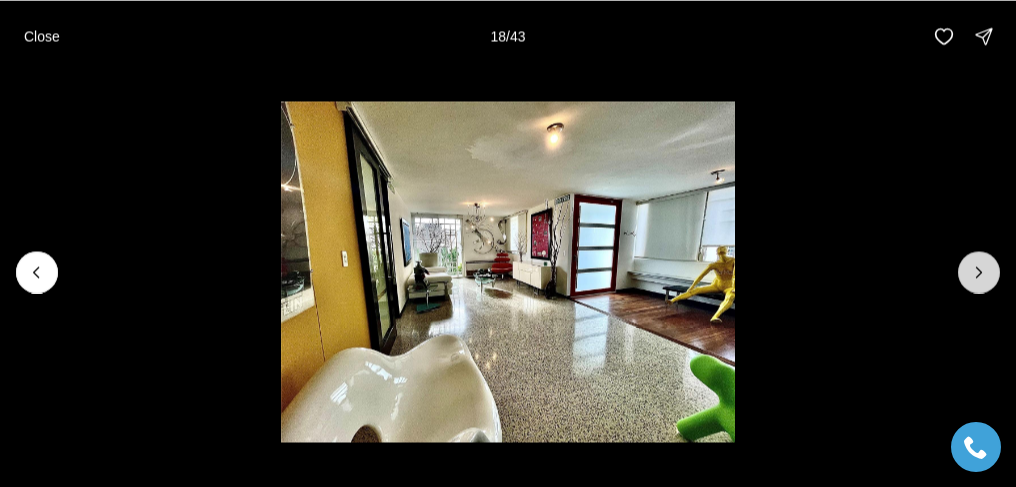 click at bounding box center [979, 272] 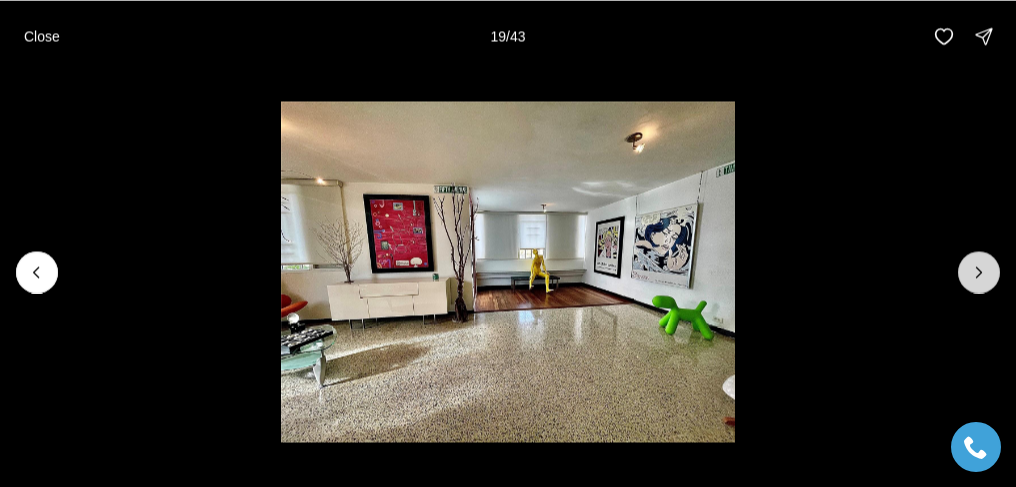 click at bounding box center [979, 272] 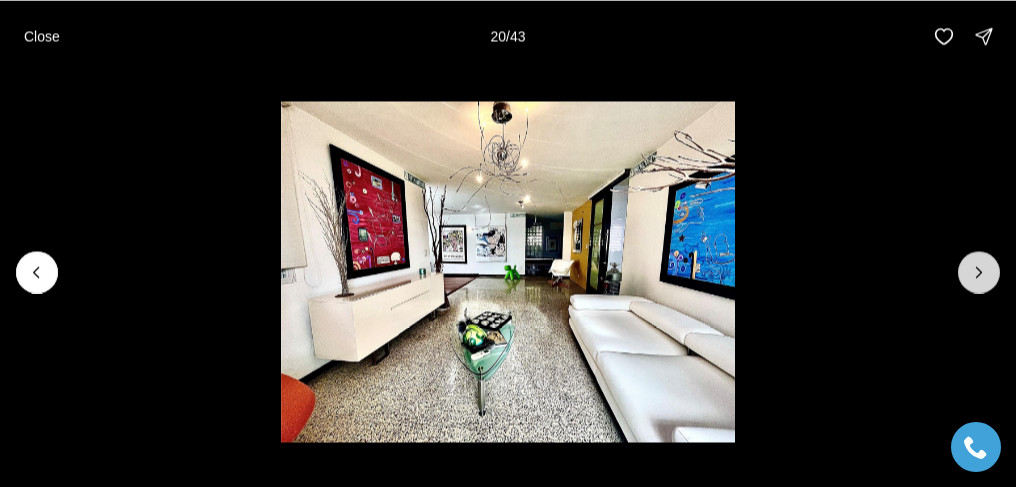 click at bounding box center [979, 272] 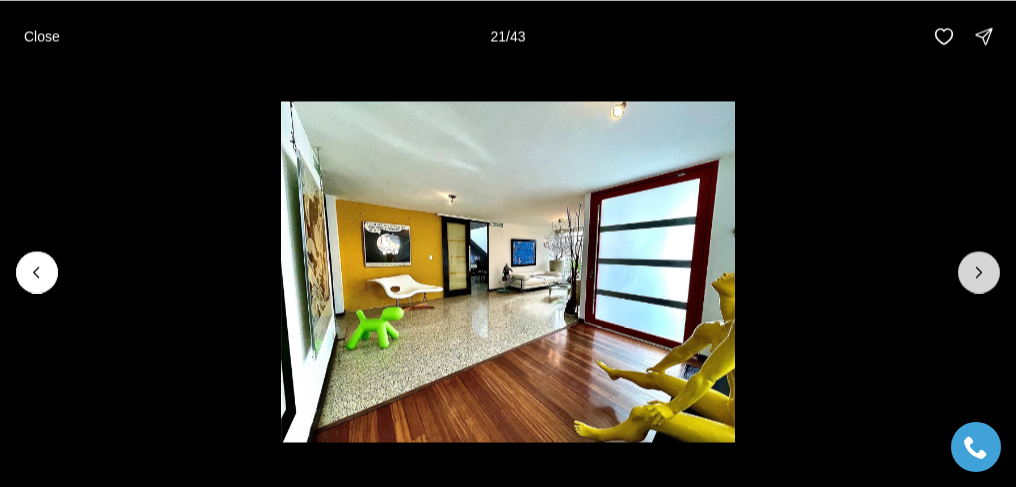 click at bounding box center (979, 272) 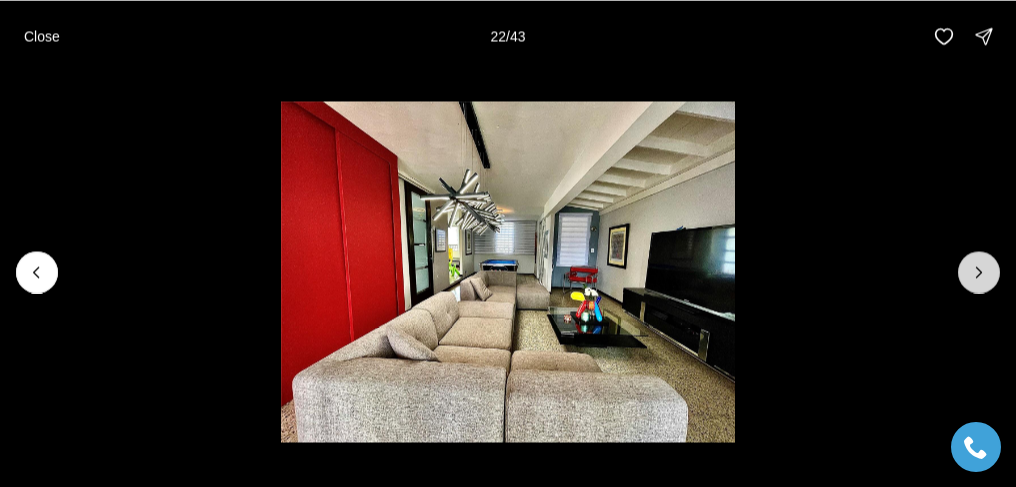 click at bounding box center [979, 272] 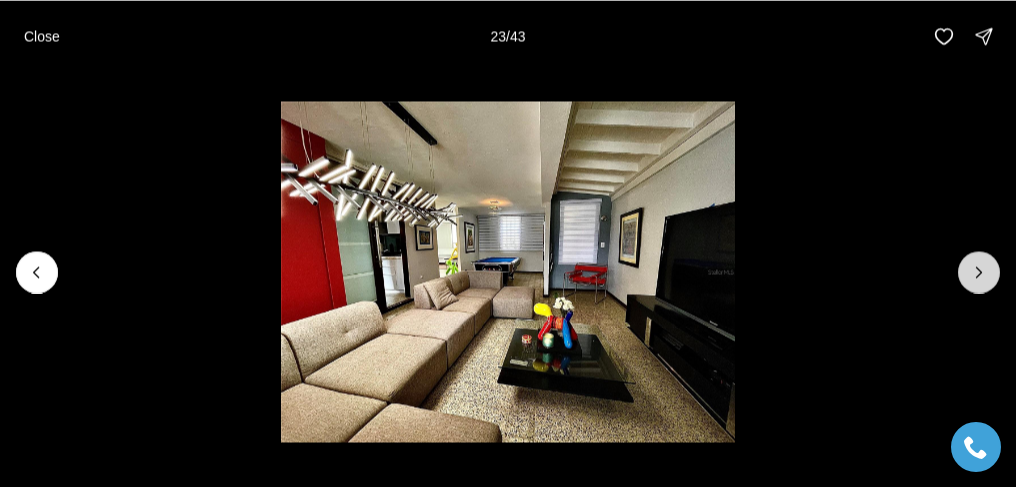 click at bounding box center [979, 272] 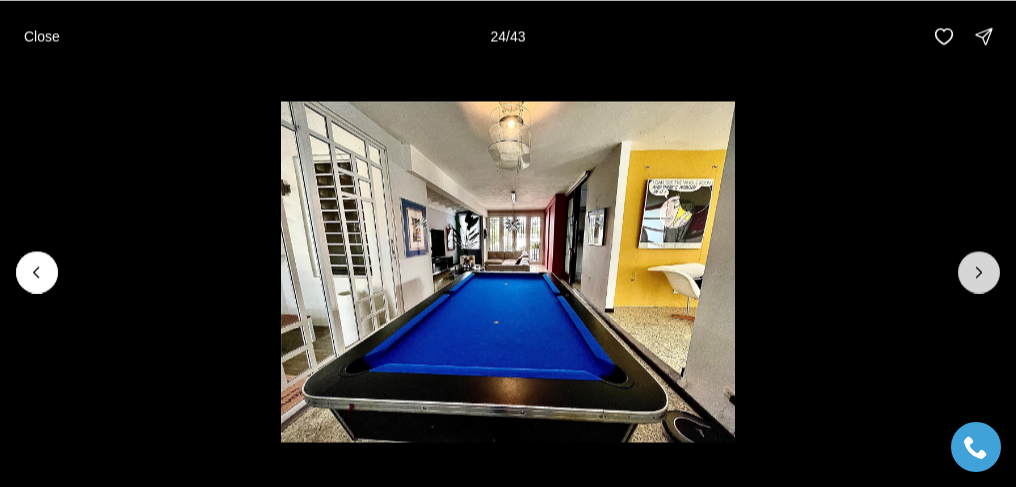 click at bounding box center (979, 272) 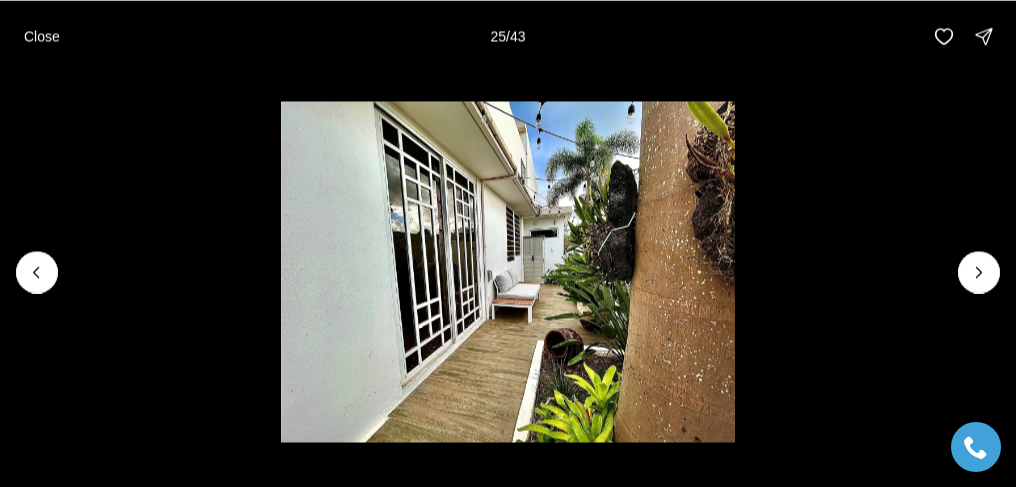 click at bounding box center (508, 271) 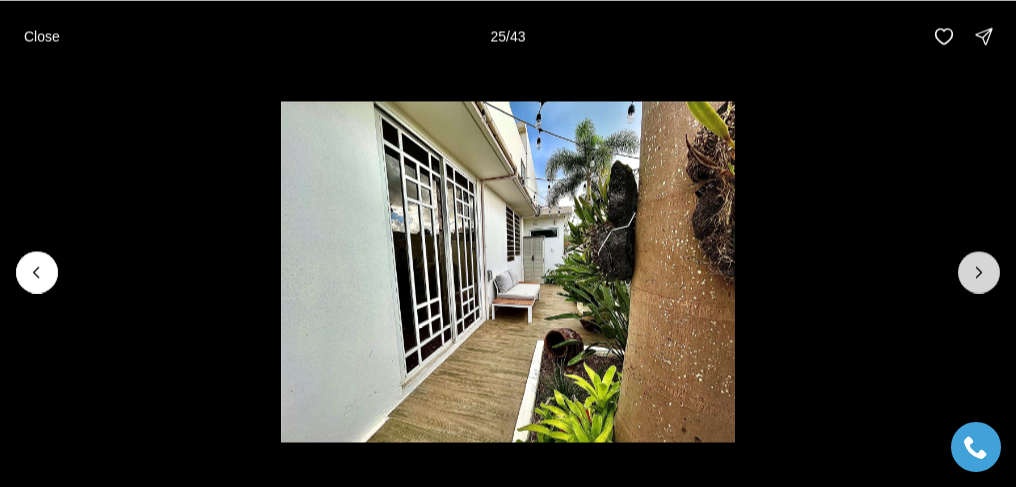 click 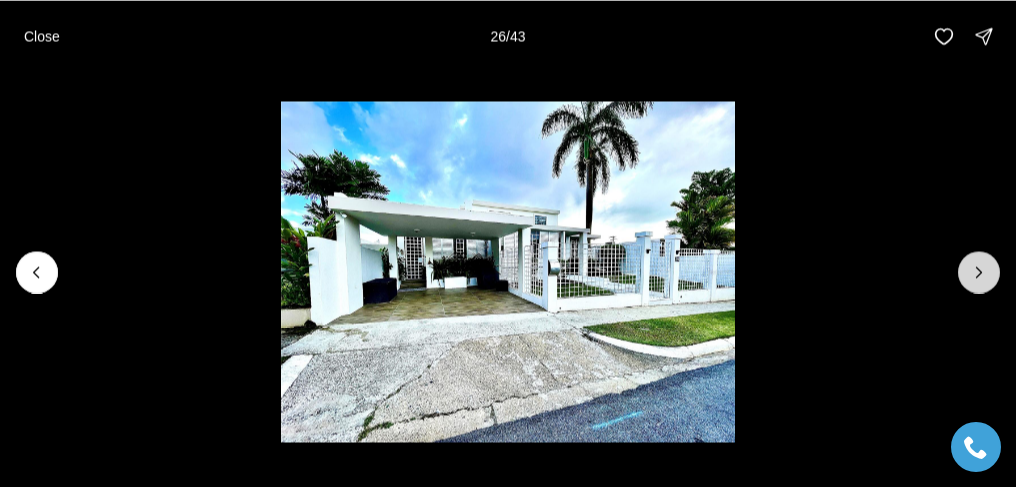 click 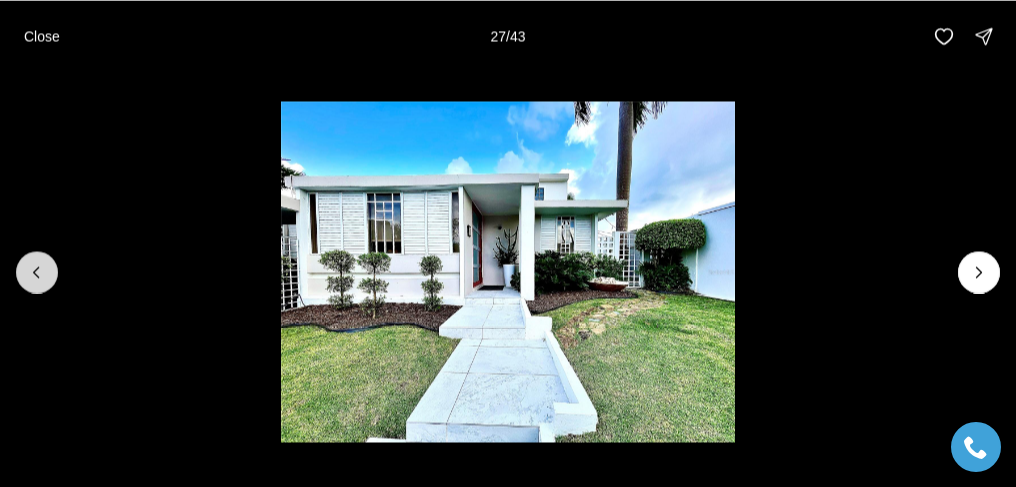 click 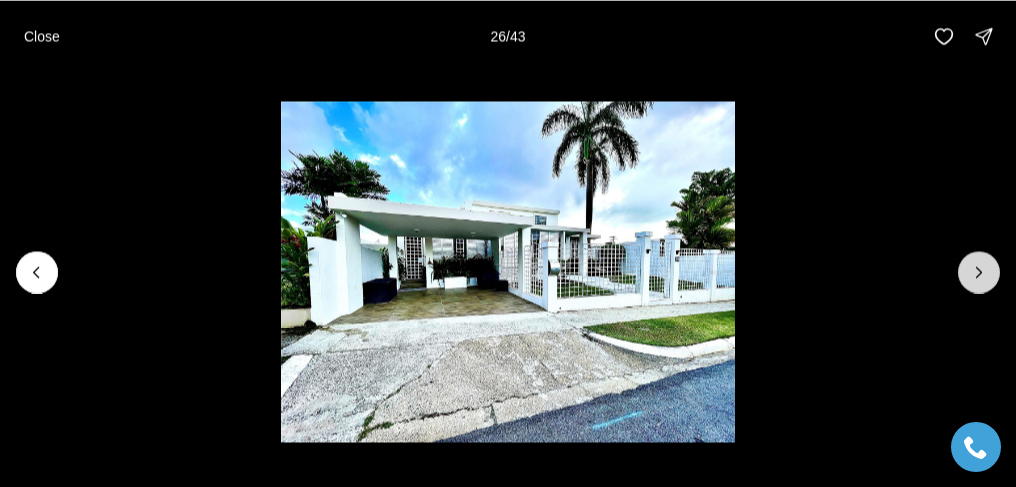 click 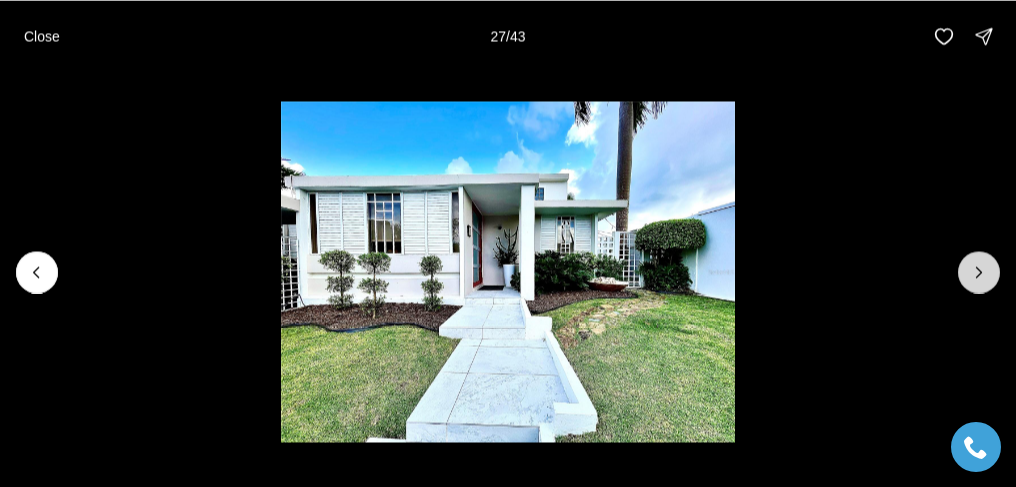 click 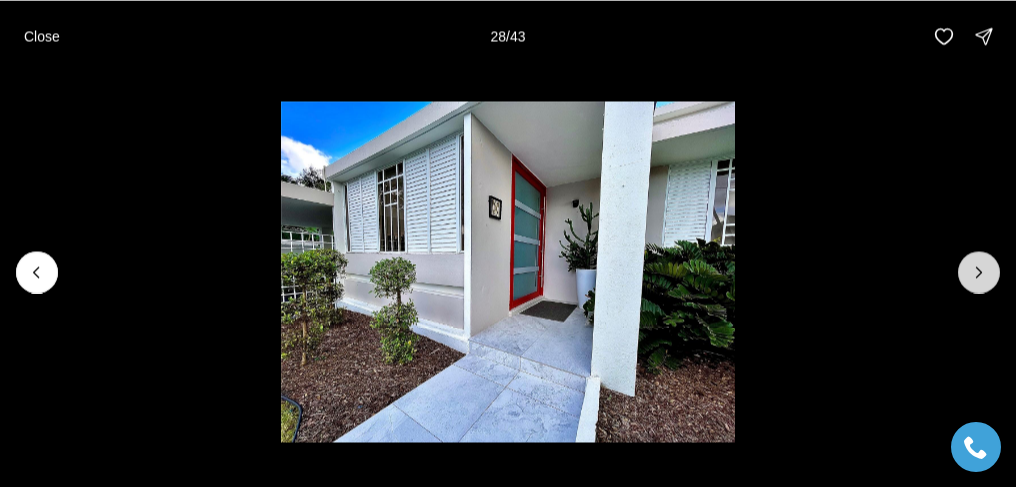 click 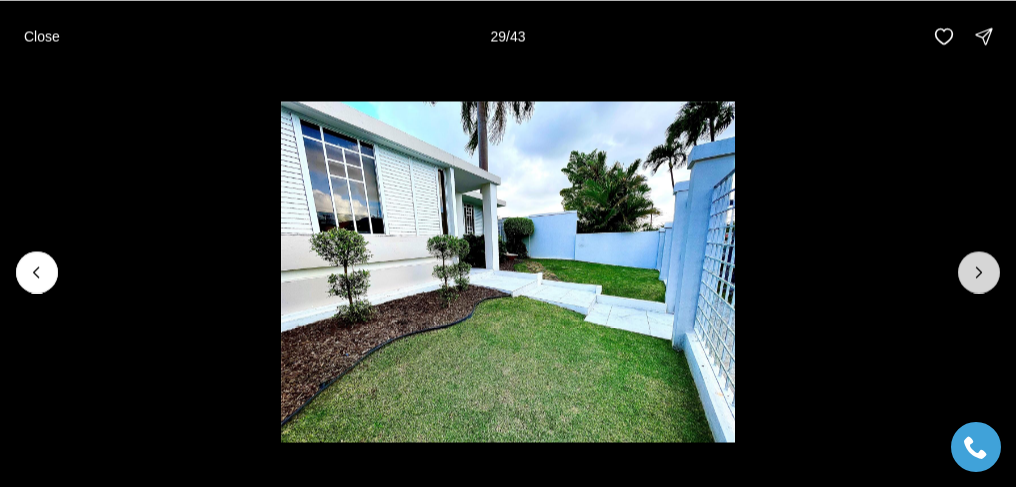 click 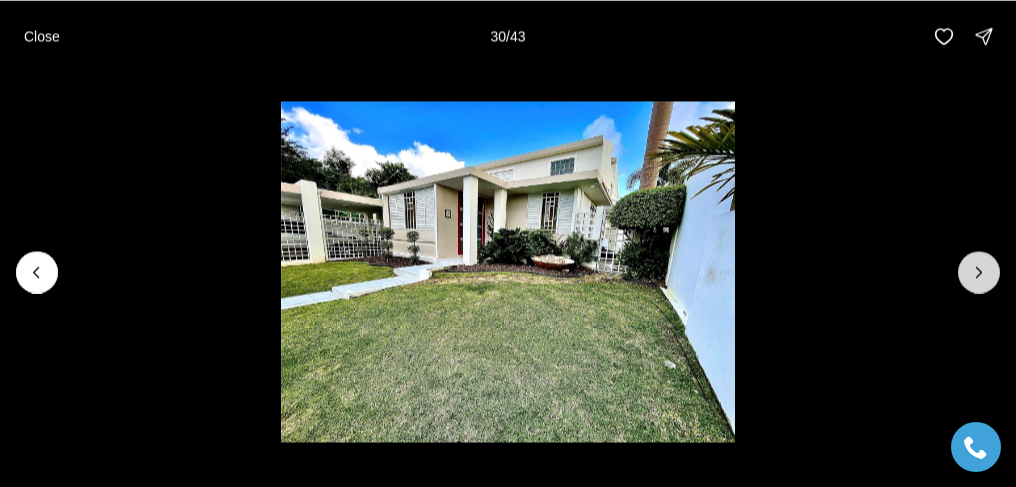 click 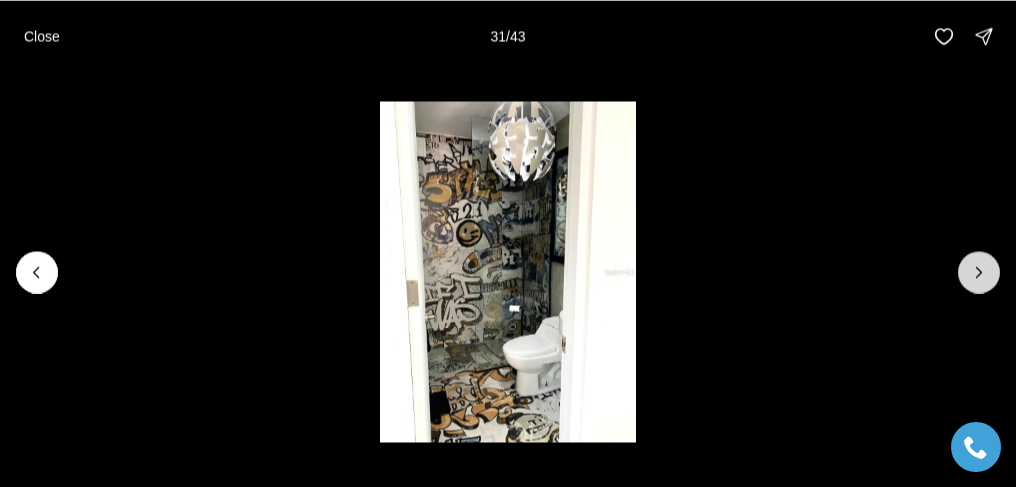 click 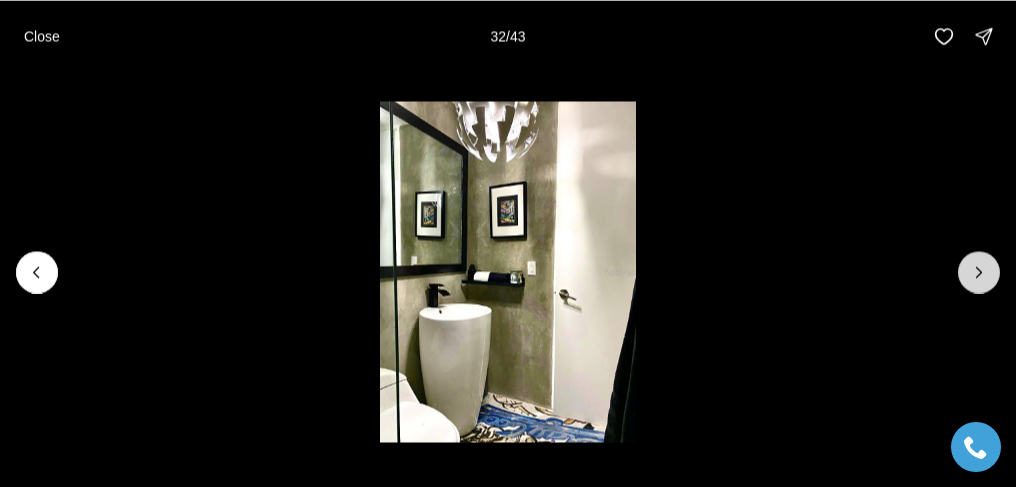 click 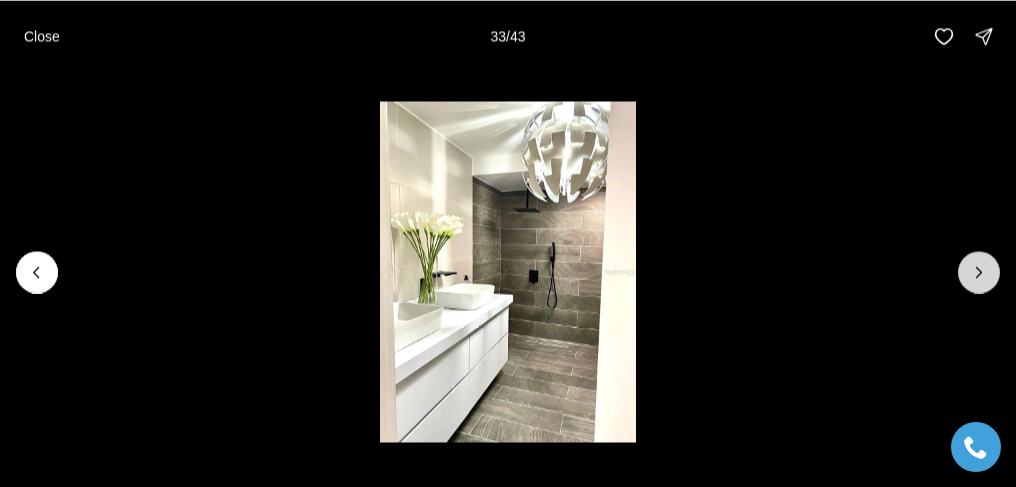 click 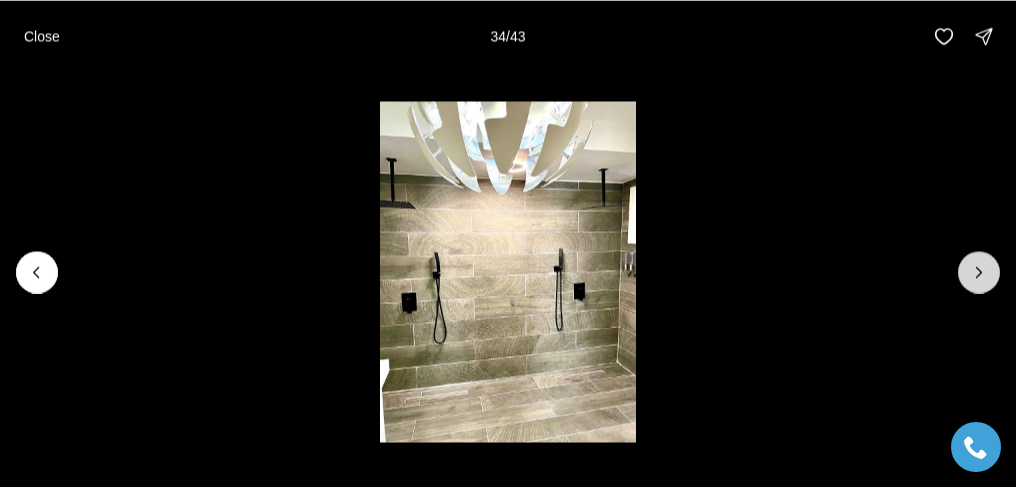 click 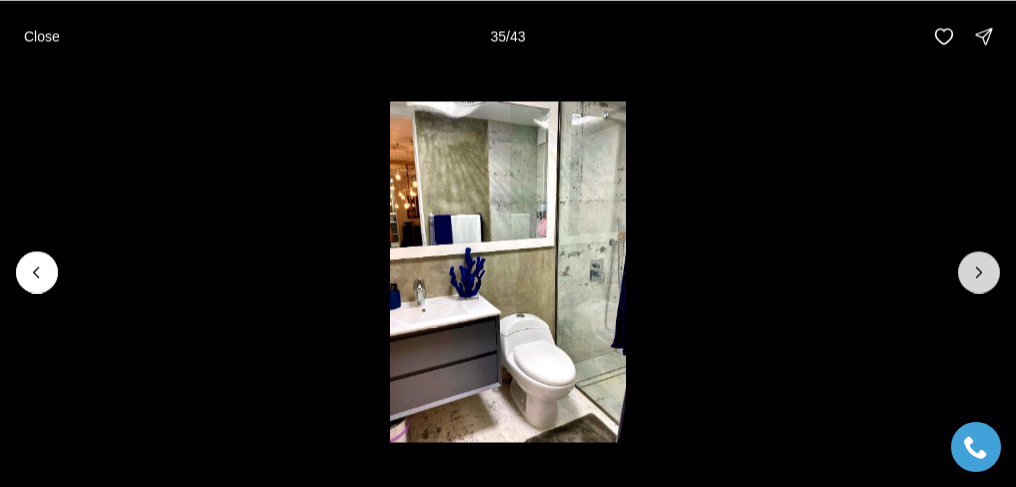 click 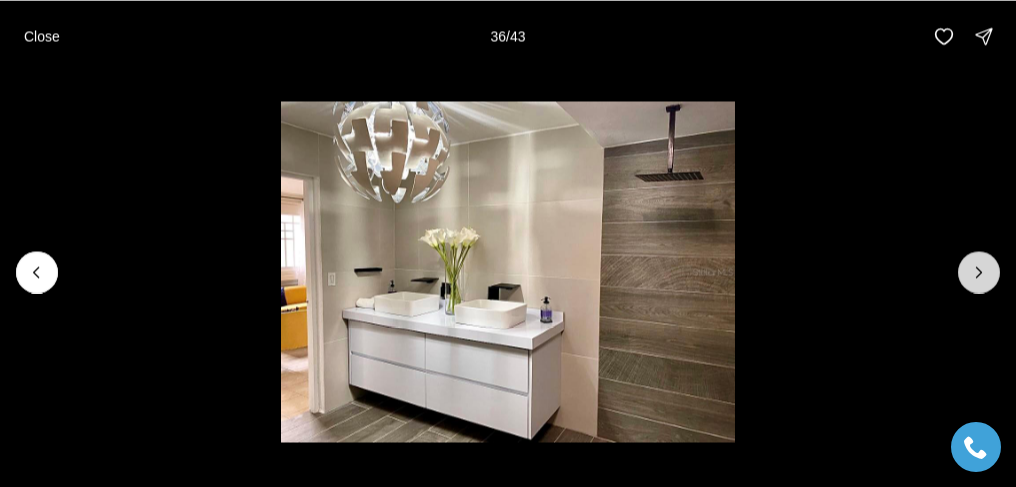 click 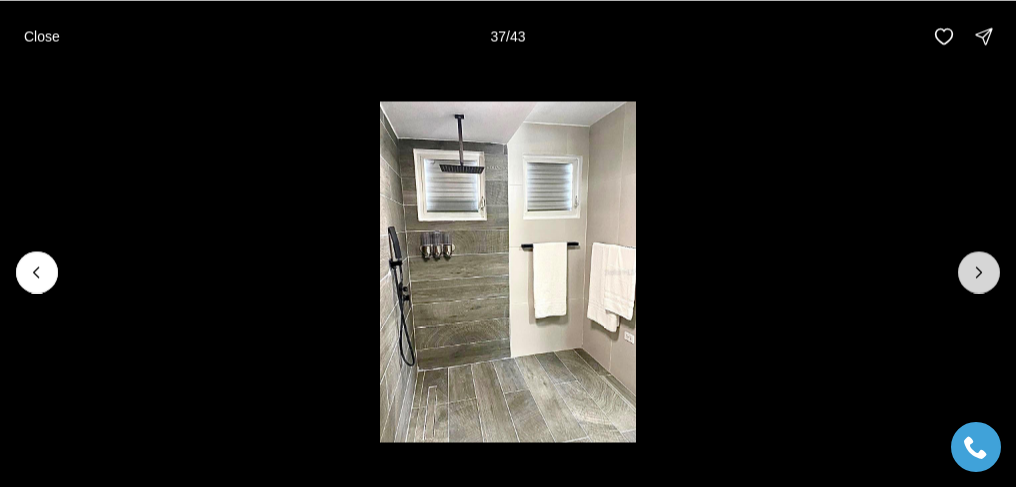 click 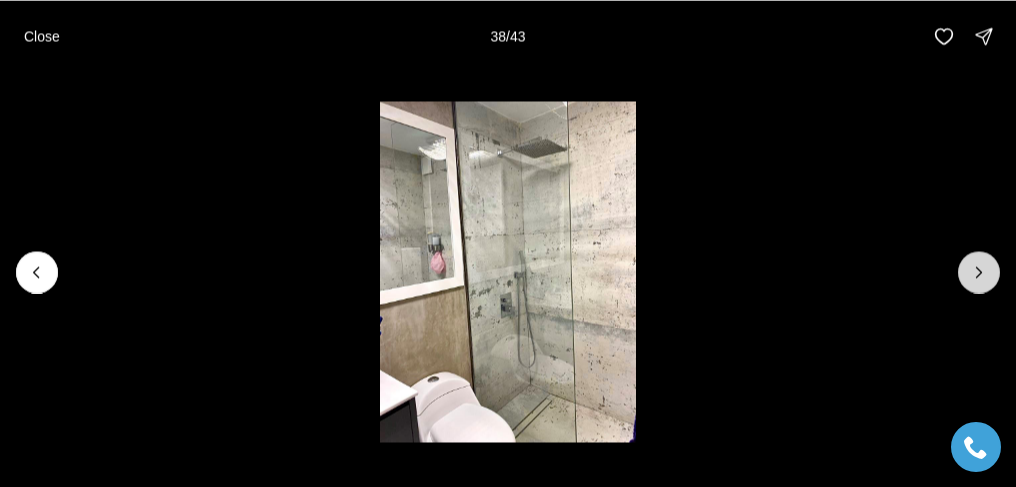 click 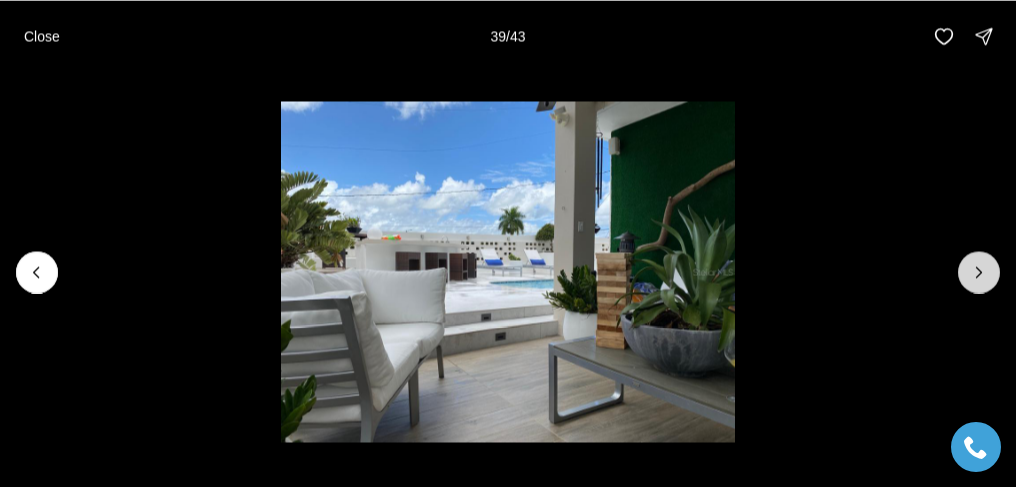 click 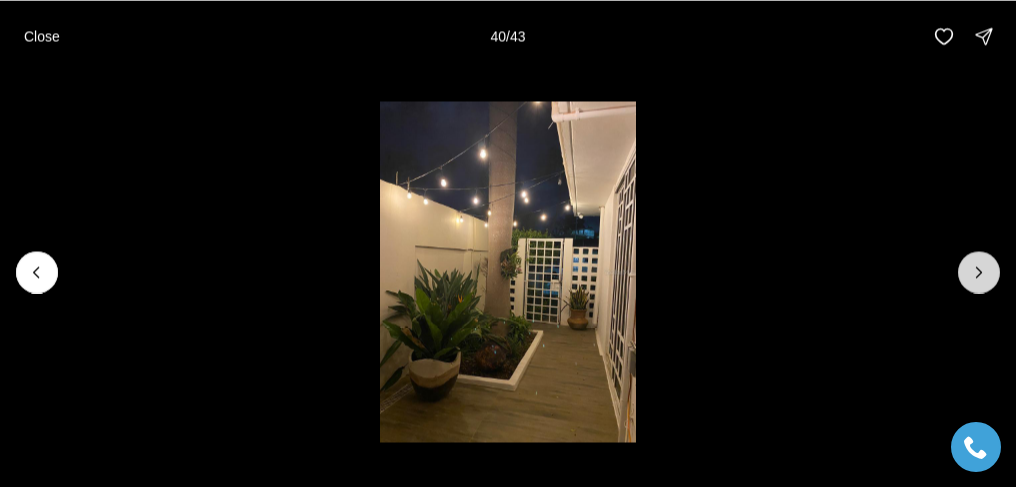 click 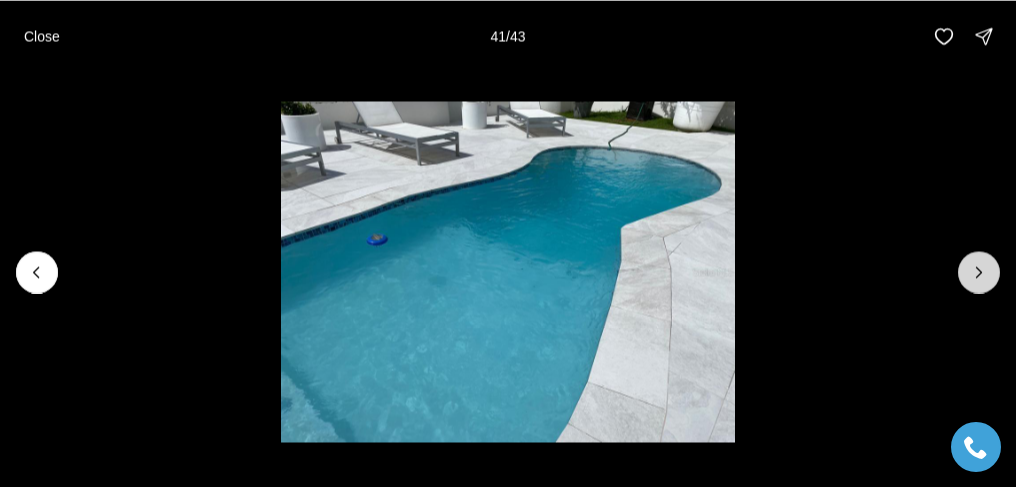 click 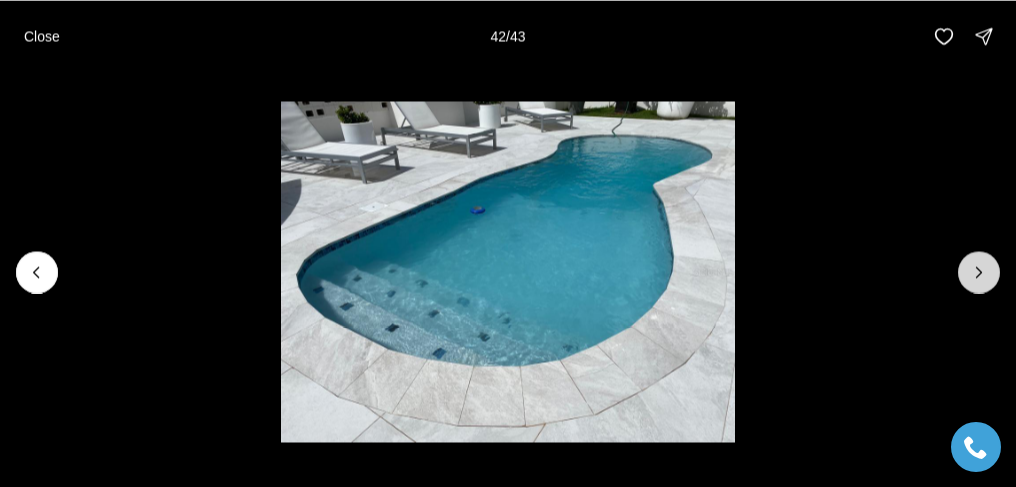click 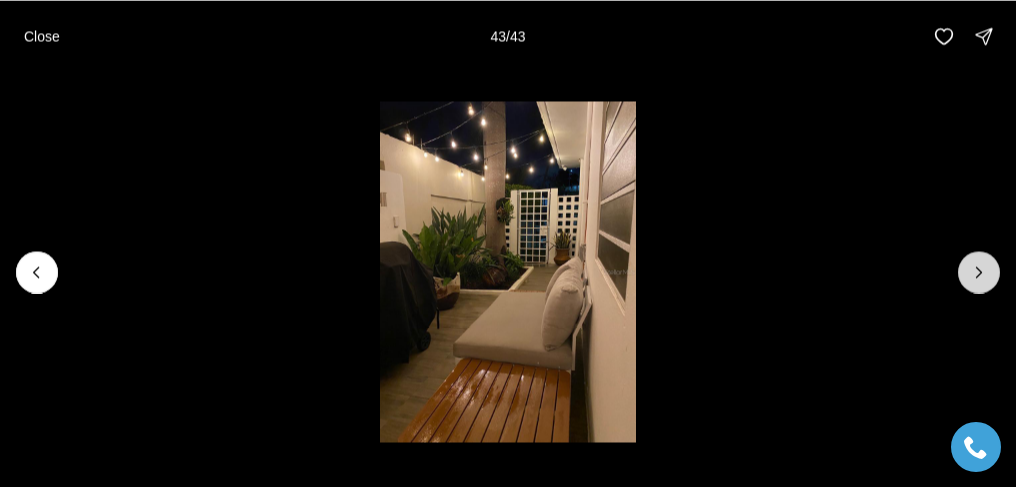 click at bounding box center (979, 272) 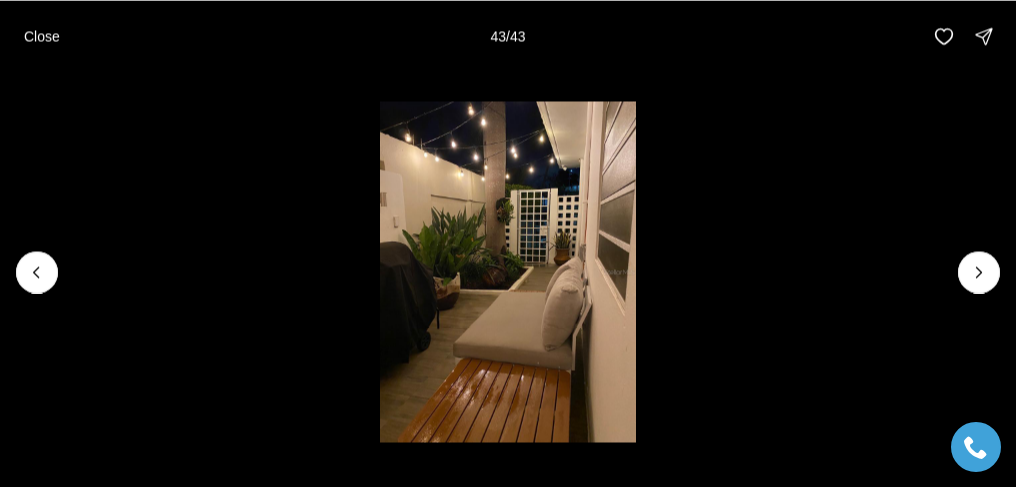 click at bounding box center (979, 272) 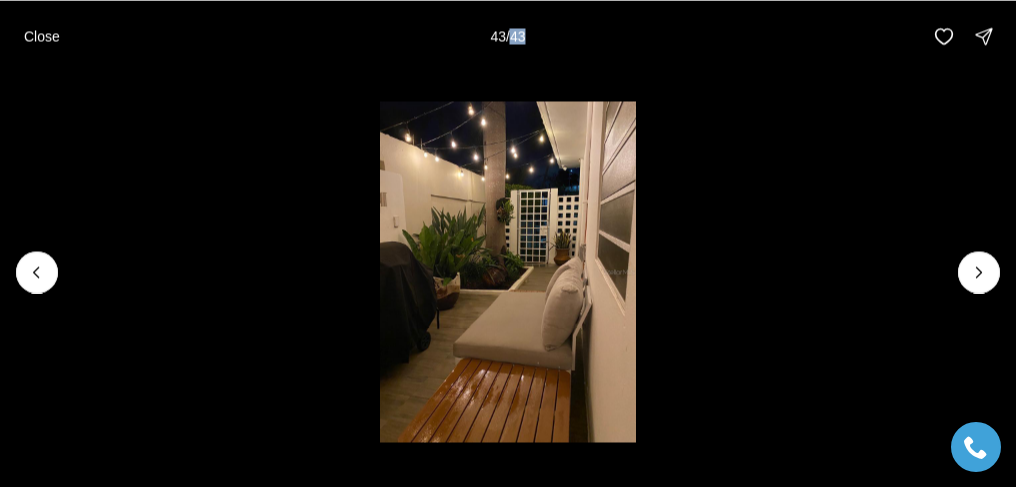 click at bounding box center (979, 272) 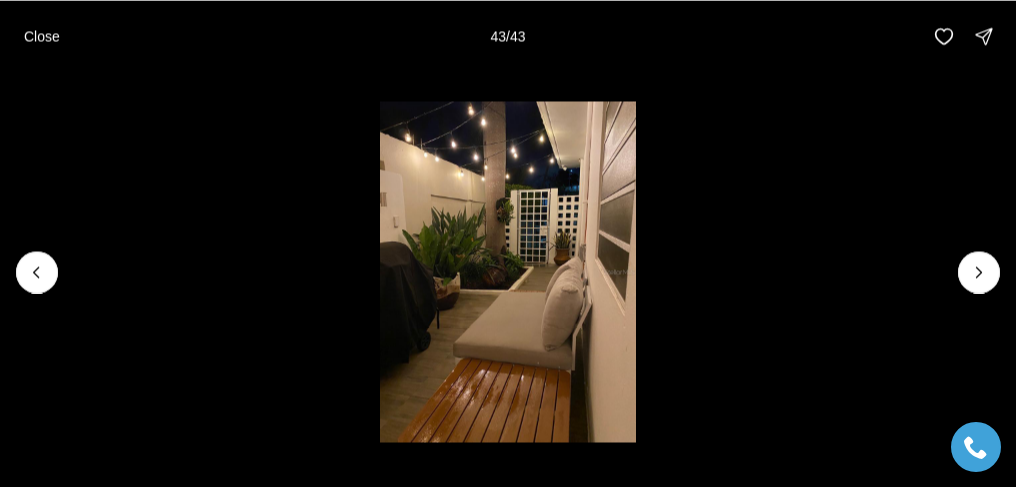 click at bounding box center [979, 272] 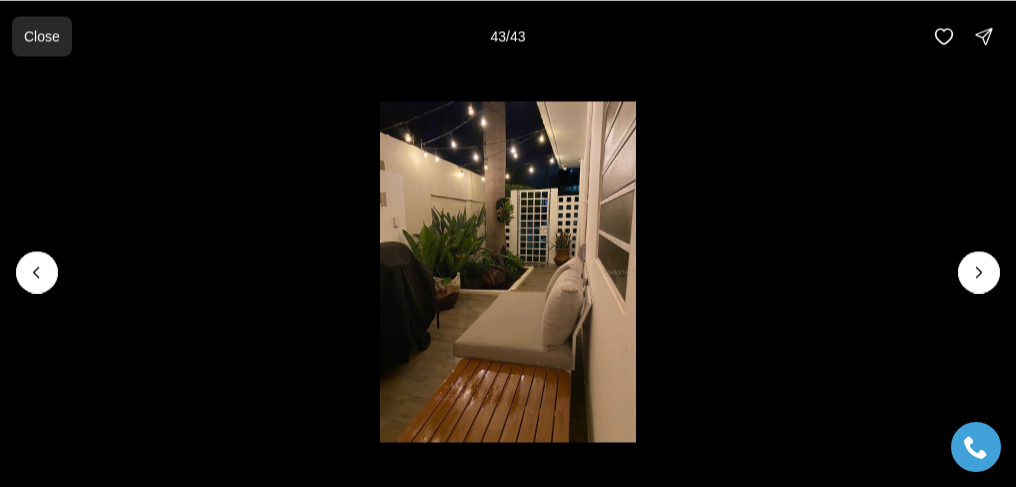 click on "Close" at bounding box center (42, 36) 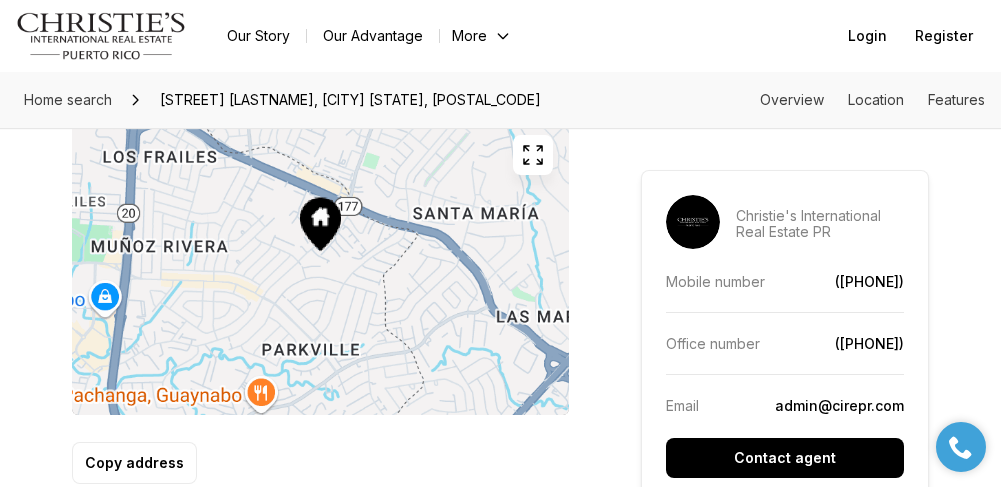 scroll, scrollTop: 1465, scrollLeft: 0, axis: vertical 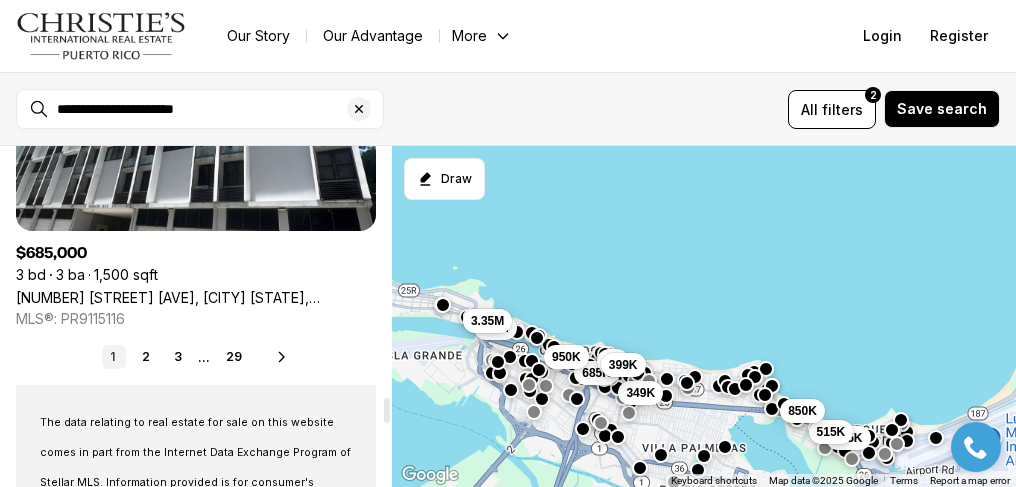 click 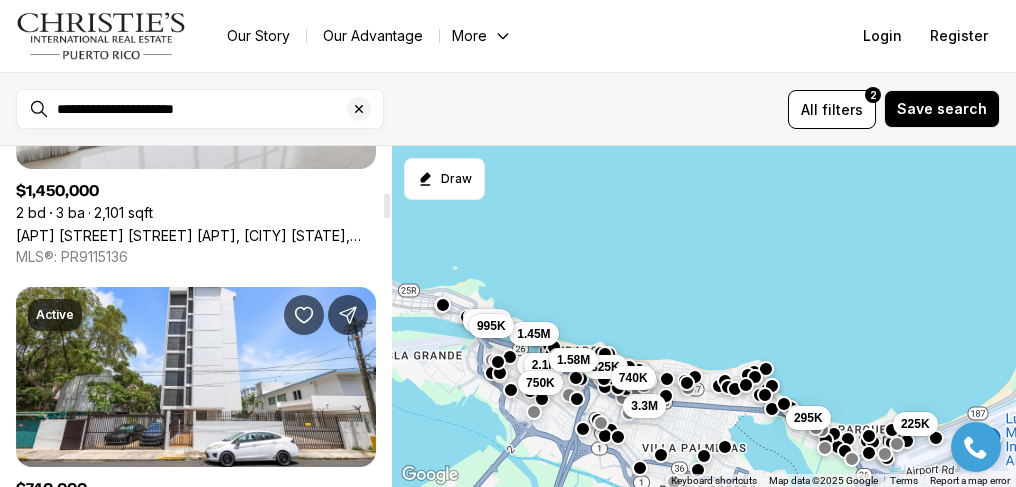 scroll, scrollTop: 718, scrollLeft: 0, axis: vertical 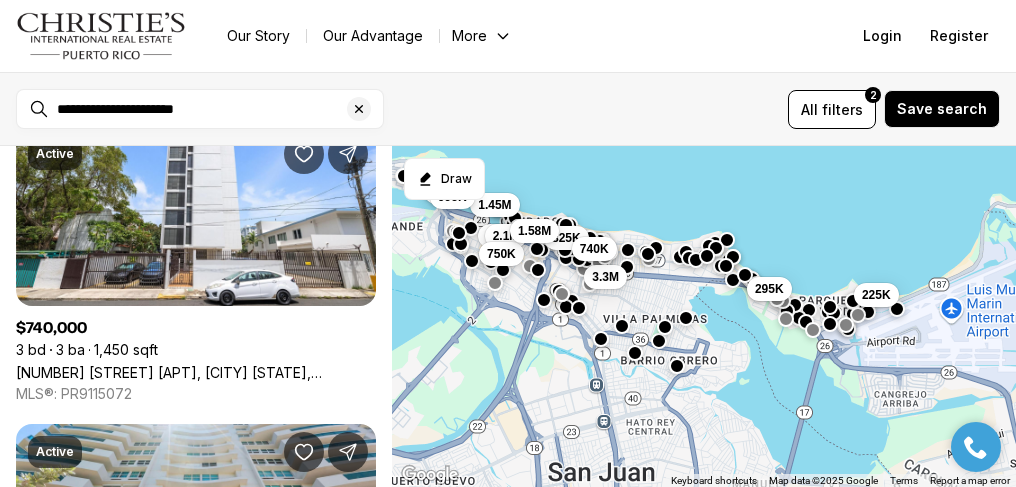 drag, startPoint x: 771, startPoint y: 343, endPoint x: 731, endPoint y: 210, distance: 138.88484 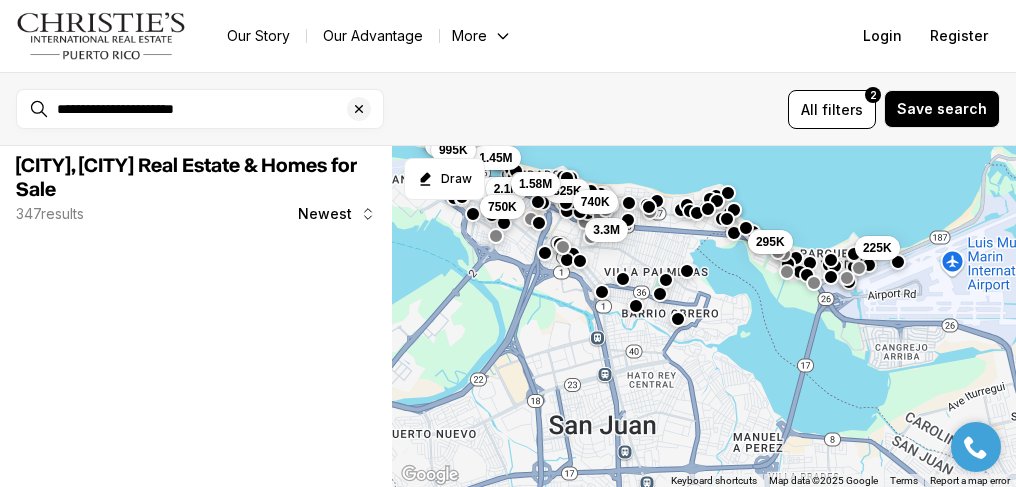 scroll, scrollTop: 0, scrollLeft: 0, axis: both 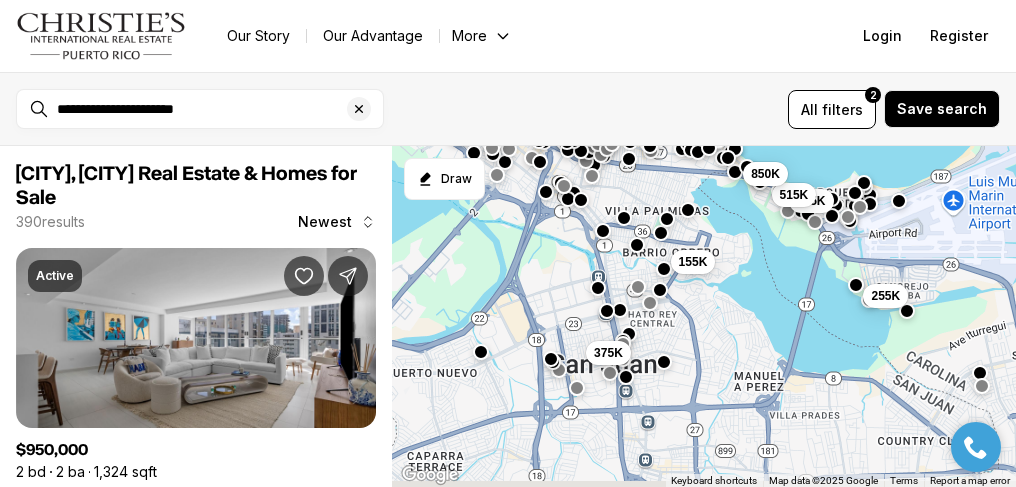 drag, startPoint x: 703, startPoint y: 377, endPoint x: 705, endPoint y: 271, distance: 106.01887 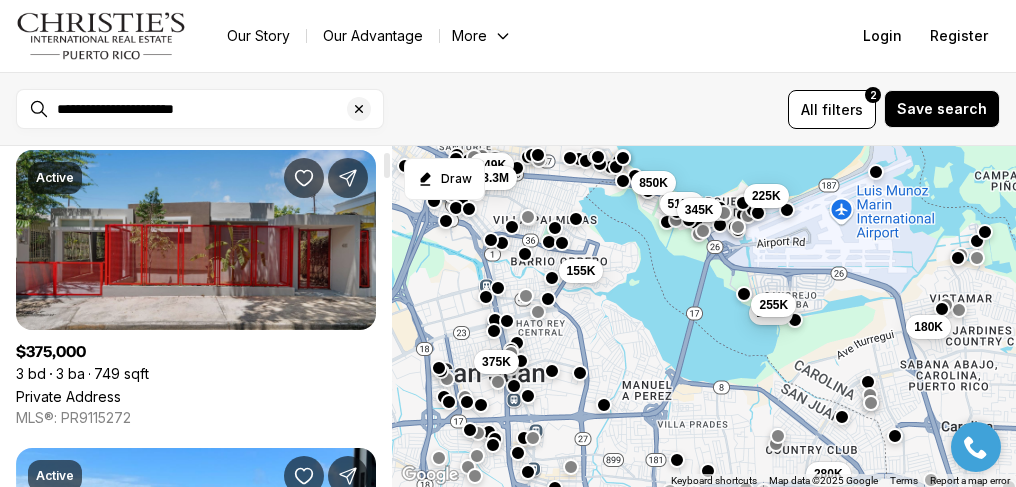 scroll, scrollTop: 119, scrollLeft: 0, axis: vertical 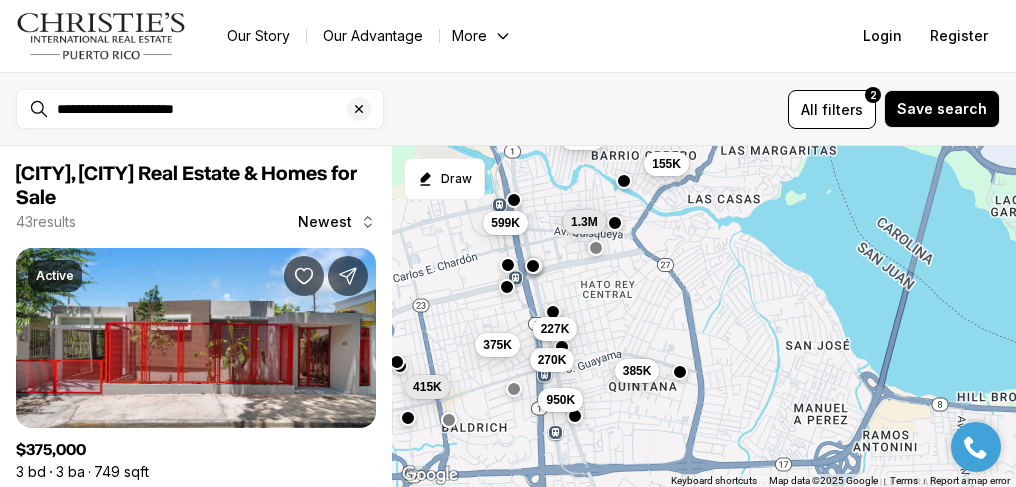 drag, startPoint x: 510, startPoint y: 402, endPoint x: 488, endPoint y: 326, distance: 79.12016 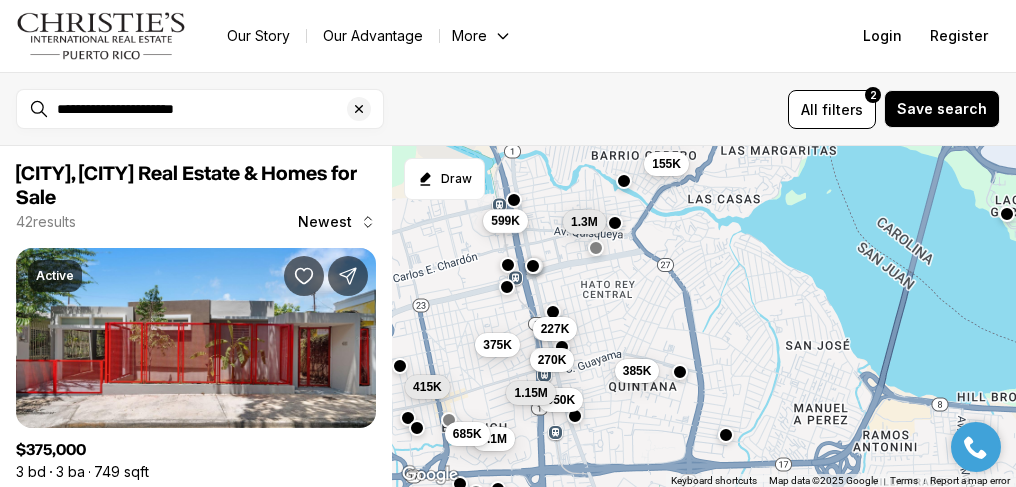 click on "599K" at bounding box center (505, 221) 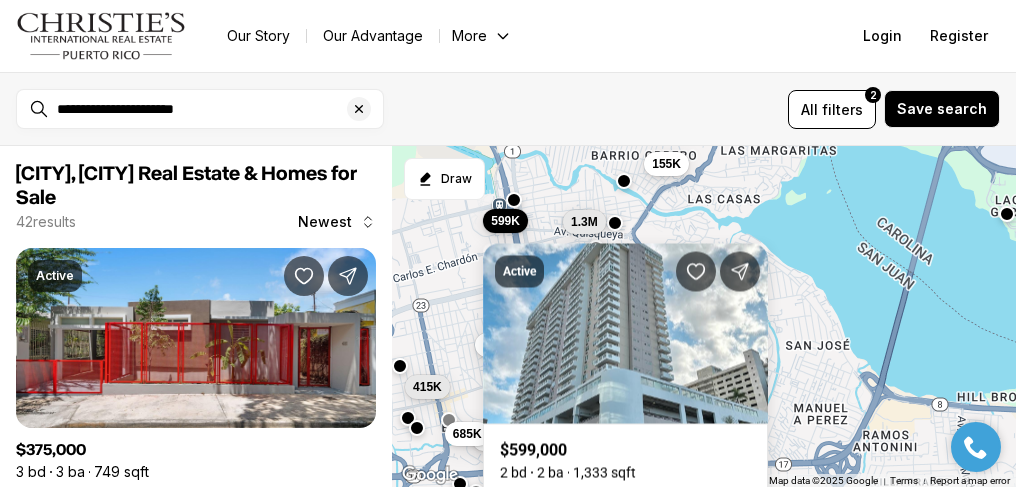 click on "Active $599,000 2 bd 2 ba 1,333 sqft 576 Av ARTERIAL B #PH-S, SAN JUAN PR, 00918 MLS®: PR9114312" at bounding box center [625, 382] 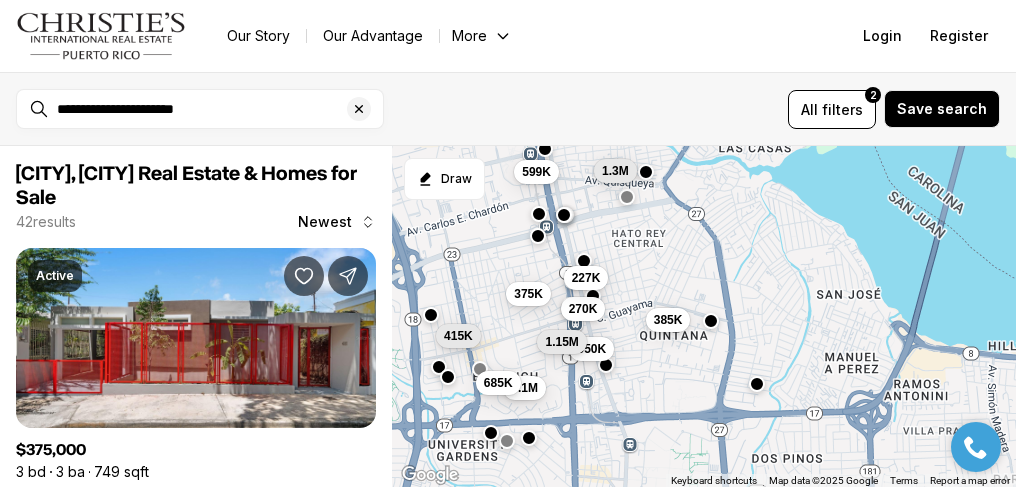 drag, startPoint x: 496, startPoint y: 390, endPoint x: 527, endPoint y: 337, distance: 61.400326 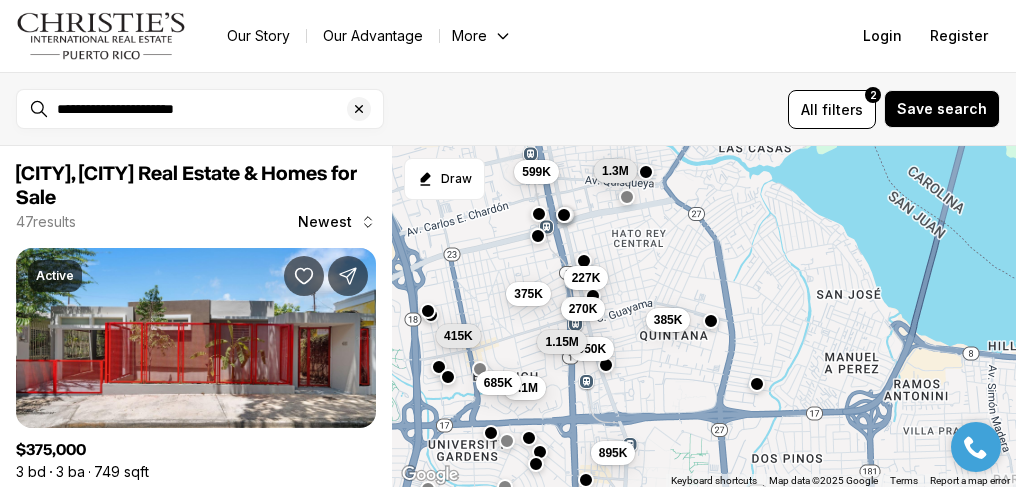 click on "385K 950K 1.3M 270K 227K 1.15M 599K 415K 375K 4.1M 685K 895K" at bounding box center (704, 317) 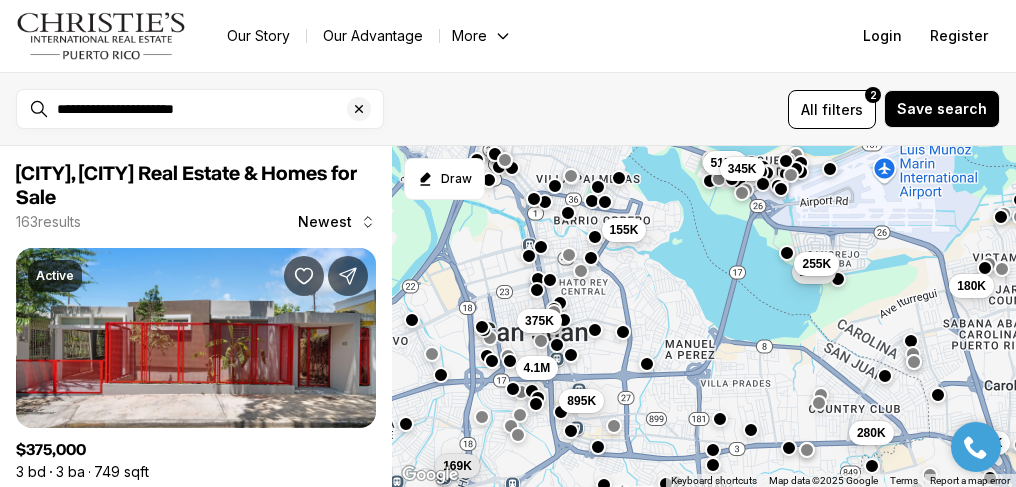 click on "375K 4.1M 895K 170K 255K 180K 220K 280K 515K 345K 169K 155K" at bounding box center (704, 317) 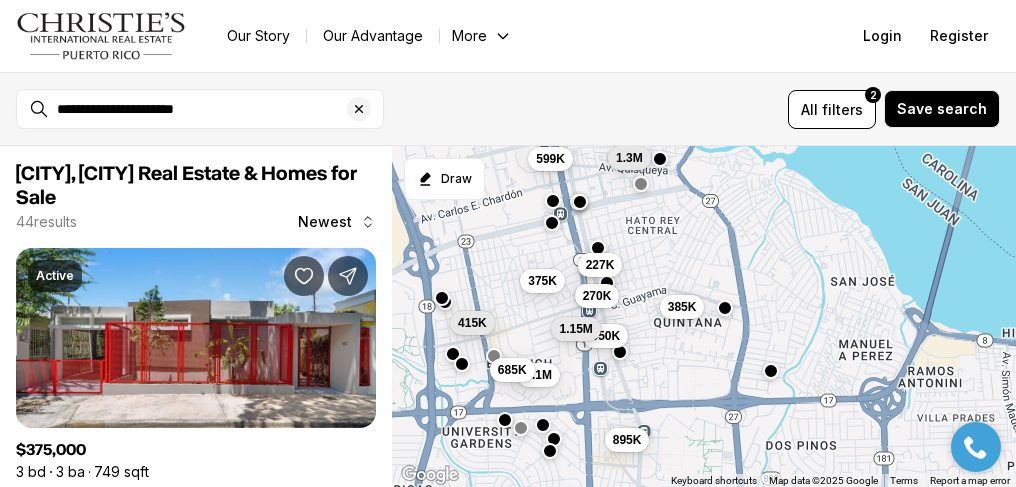 drag, startPoint x: 537, startPoint y: 357, endPoint x: 538, endPoint y: 321, distance: 36.013885 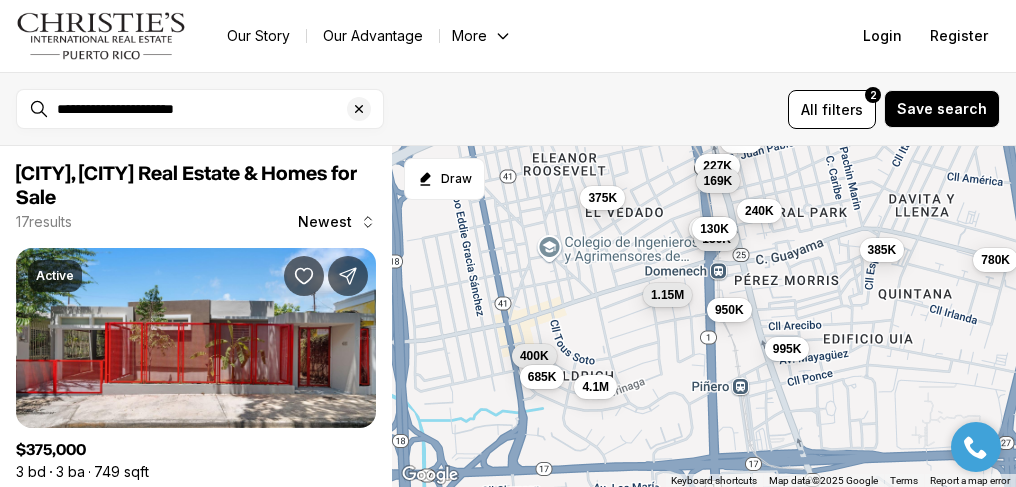 drag, startPoint x: 517, startPoint y: 321, endPoint x: 579, endPoint y: 302, distance: 64.84597 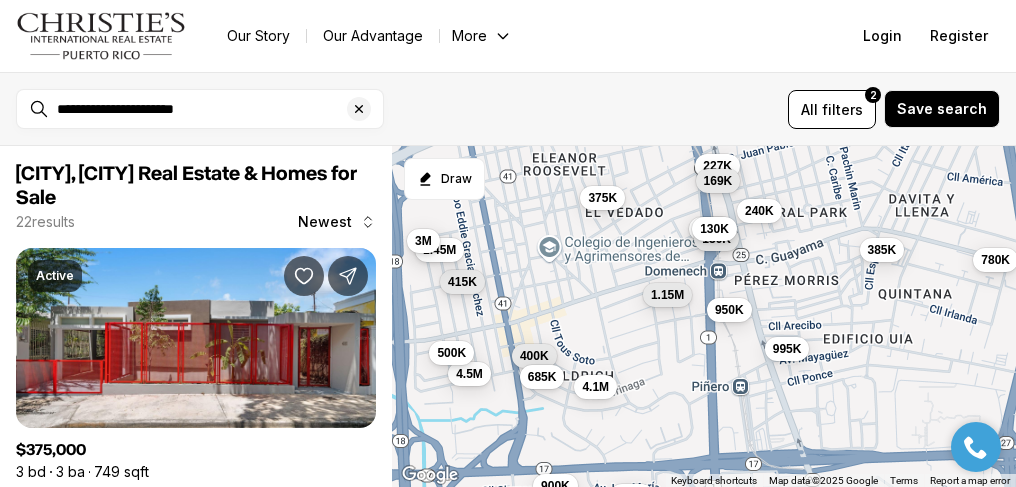 click on "385K 950K 270K 227K 169K 130K 1.15M 400K 375K 780K 240K 130K 995K 4.1M 685K 415K 900K 1.45M 3M 325K 4.5M 500K" at bounding box center (704, 317) 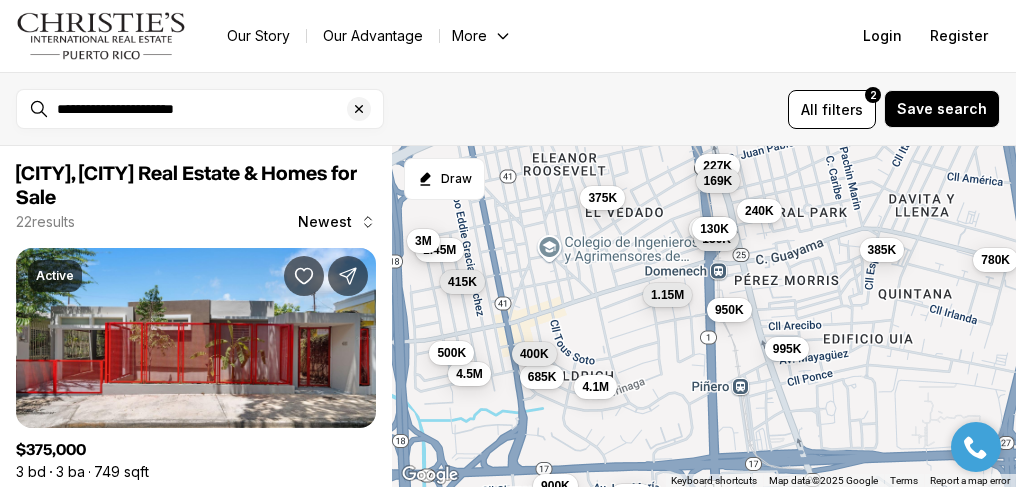 click on "400K" at bounding box center [534, 354] 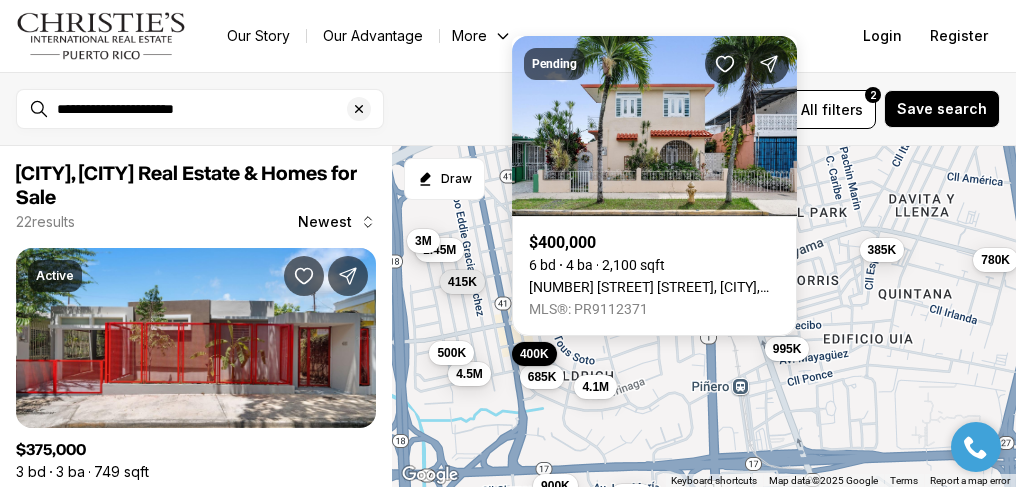 click on "400K" at bounding box center (534, 354) 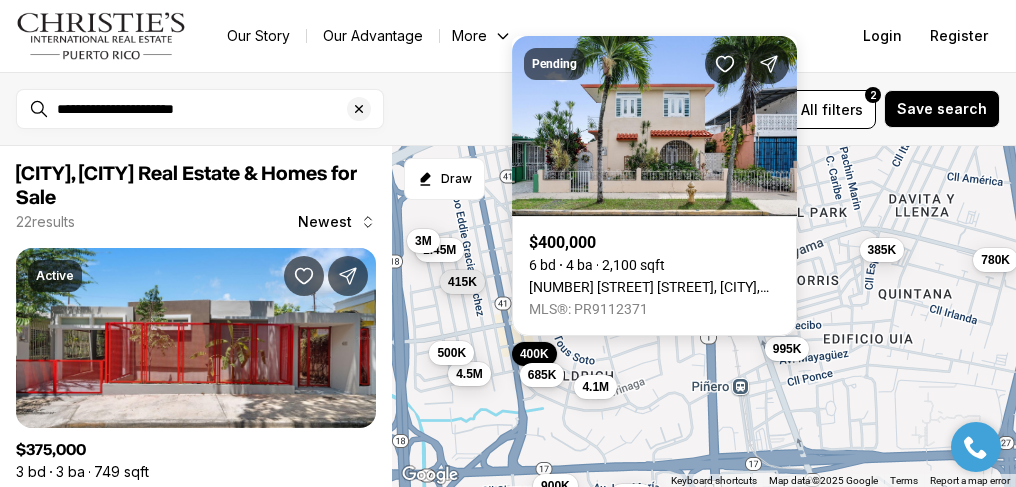 click on "685K" at bounding box center [542, 375] 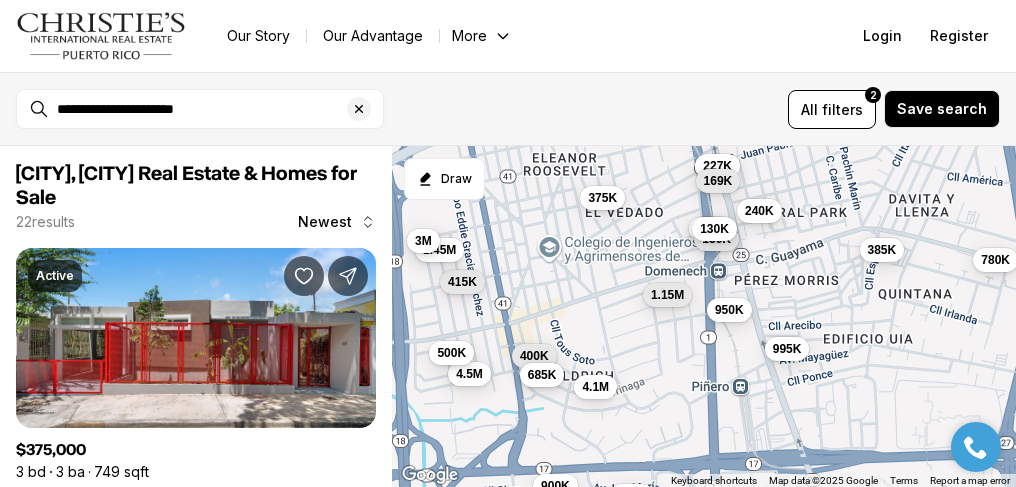 click on "685K" at bounding box center [542, 375] 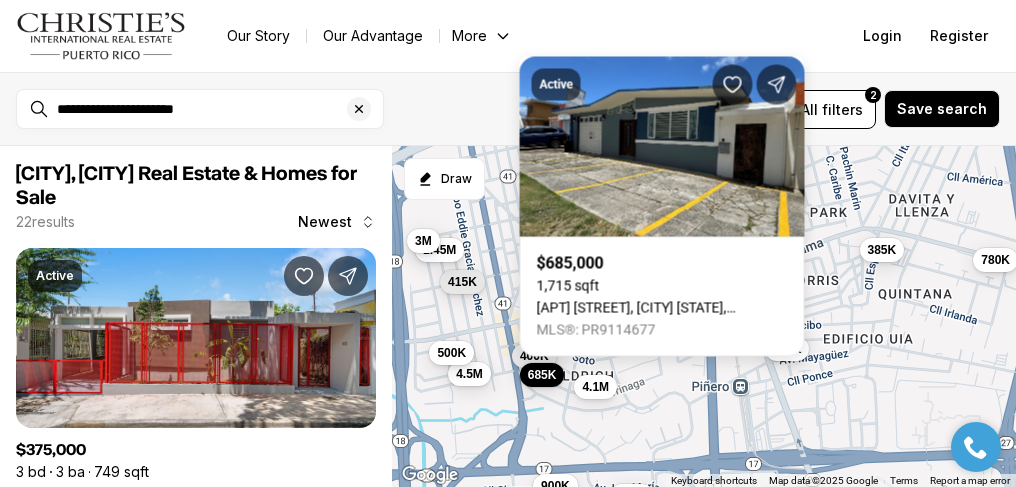 click on "385K 950K 270K 227K 169K 130K 1.15M 400K 375K 780K 240K 130K 995K 4.1M 685K 415K 900K 1.45M 3M 325K 4.5M 500K" at bounding box center (704, 317) 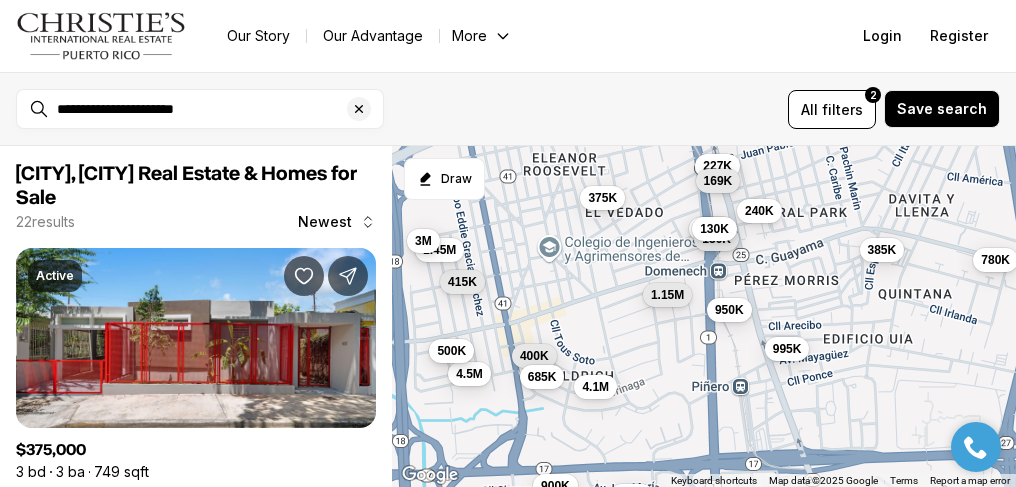 click on "500K" at bounding box center [451, 351] 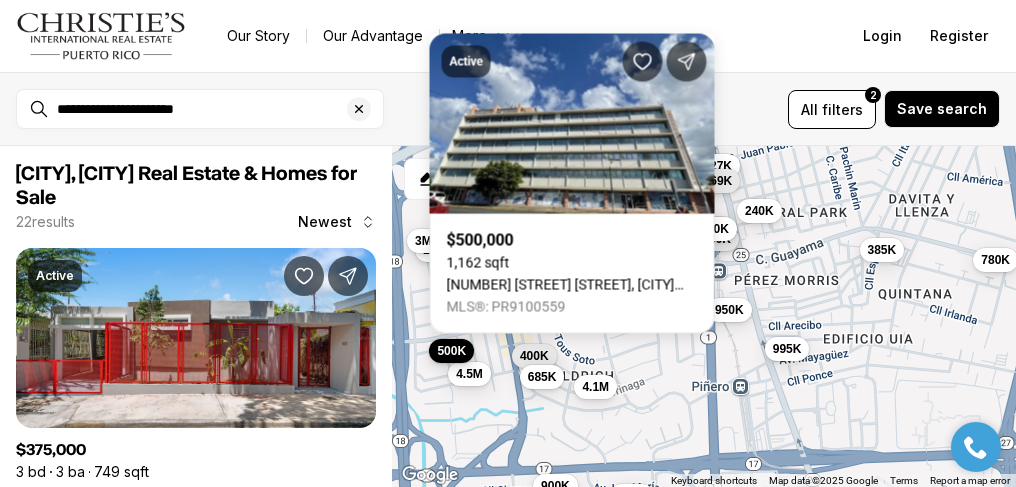 click on "500K" at bounding box center (451, 351) 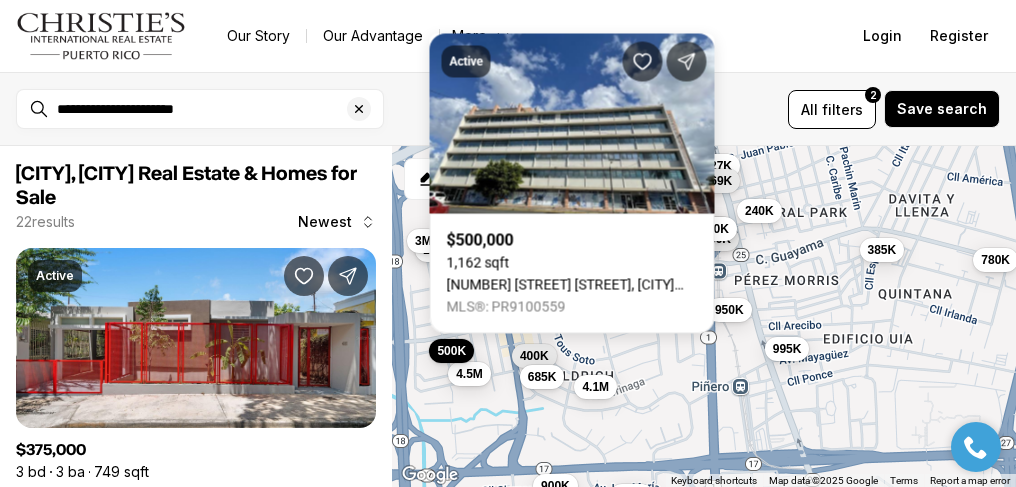 click on "385K 950K 270K 227K 169K 130K 1.15M 400K 375K 780K 240K 130K 995K 4.1M 685K 415K 900K 1.45M 3M 325K 4.5M 500K" at bounding box center (704, 317) 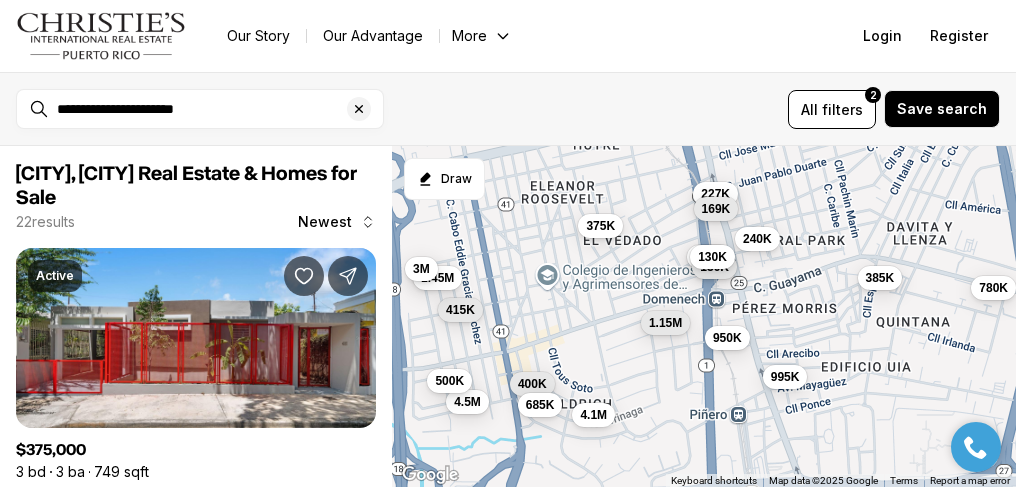 drag, startPoint x: 614, startPoint y: 340, endPoint x: 611, endPoint y: 370, distance: 30.149628 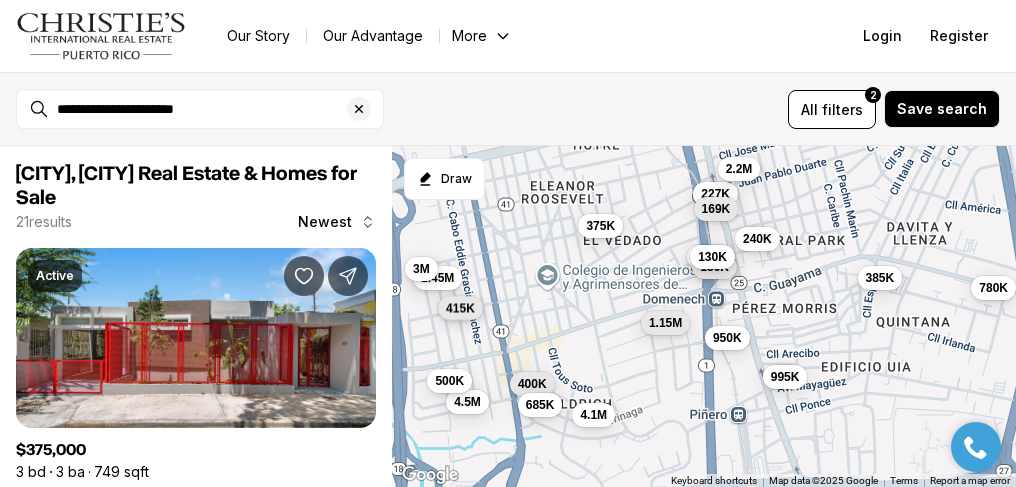 click on "415K" at bounding box center [460, 308] 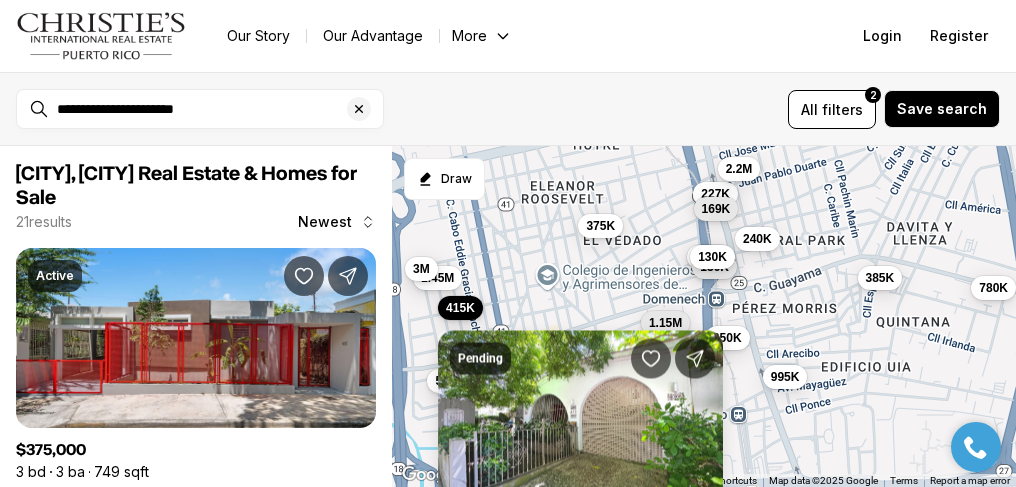 click on "Pending $415,000 3 bd 2 ba 1,500 sqft Calle Alverio EXT. ROOSVELT, SAN JUAN PR, 00918 MLS®: PR9114872" at bounding box center [580, 469] 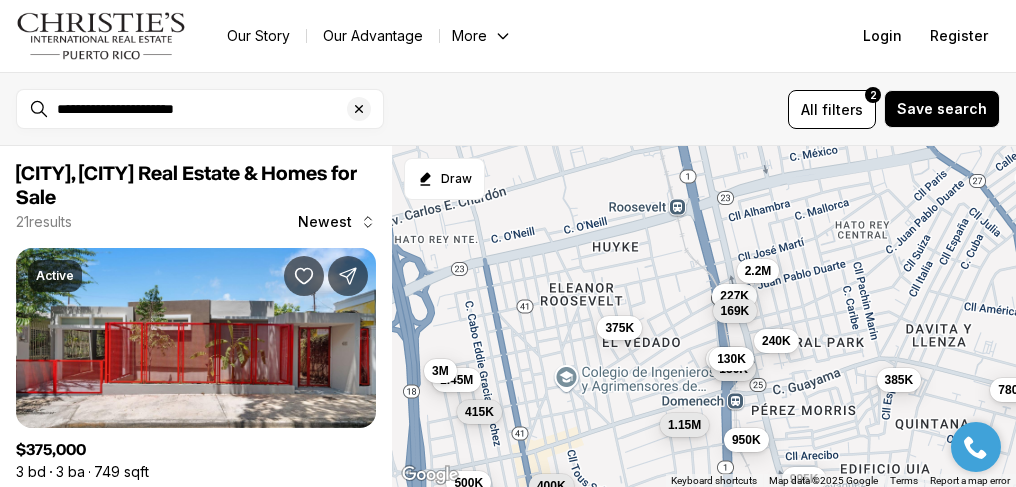 drag, startPoint x: 612, startPoint y: 341, endPoint x: 632, endPoint y: 446, distance: 106.887794 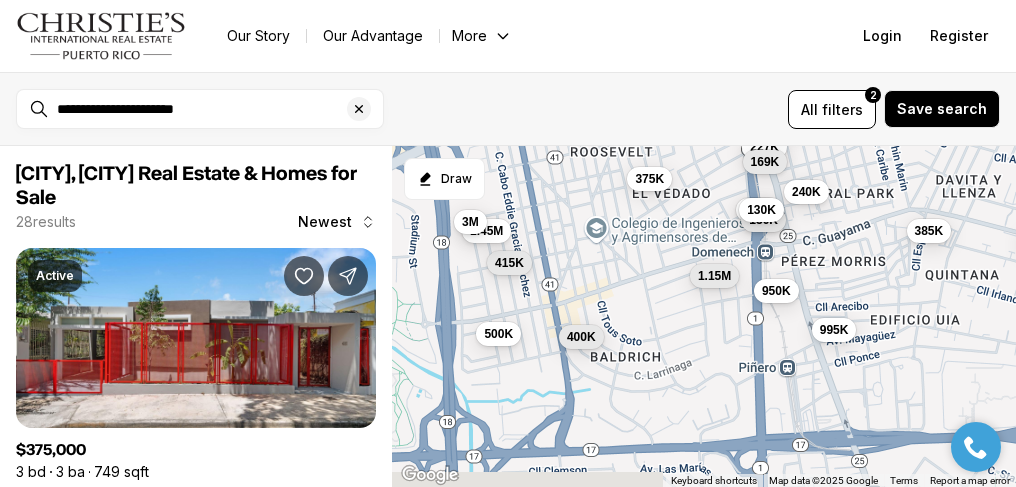 drag, startPoint x: 540, startPoint y: 368, endPoint x: 565, endPoint y: 212, distance: 157.99051 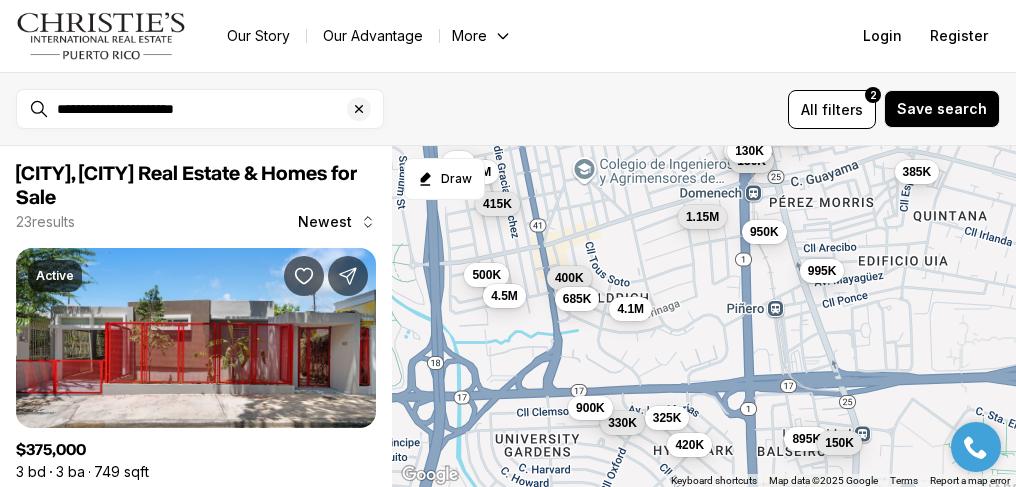 drag, startPoint x: 621, startPoint y: 395, endPoint x: 608, endPoint y: 325, distance: 71.19691 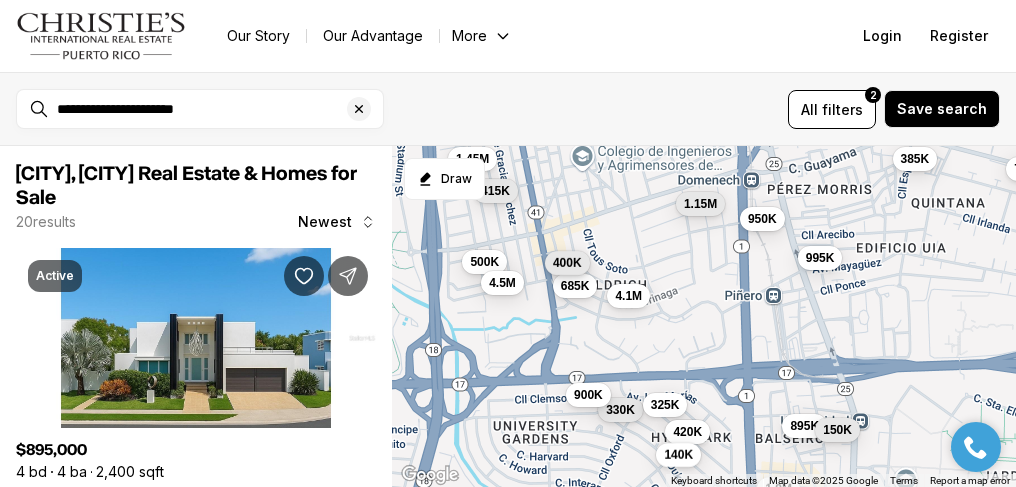 click on "400K" at bounding box center [567, 263] 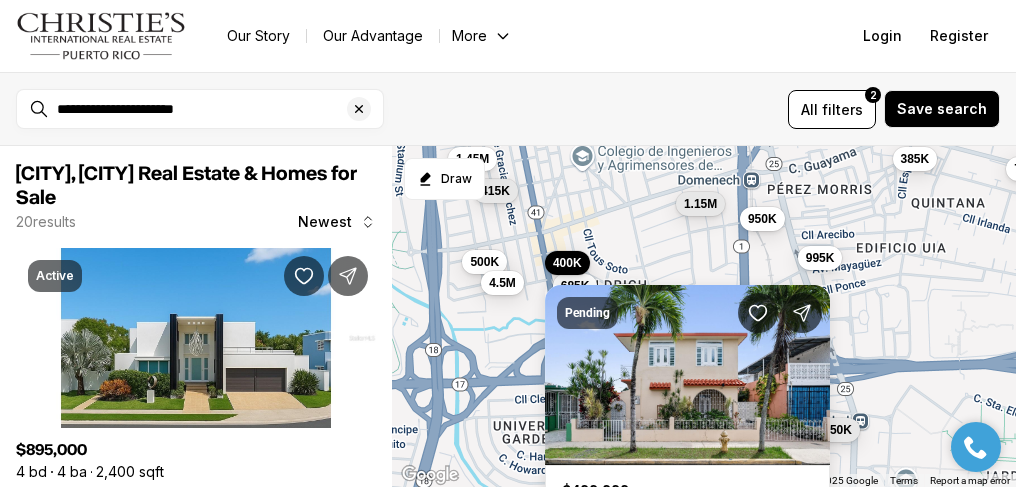 click on "385K 950K 1.15M 400K 995K 415K 1.45M 500K 895K 4.1M 685K 150K 330K 900K 325K 420K 4.5M 1.9M 140K 780K" at bounding box center (704, 317) 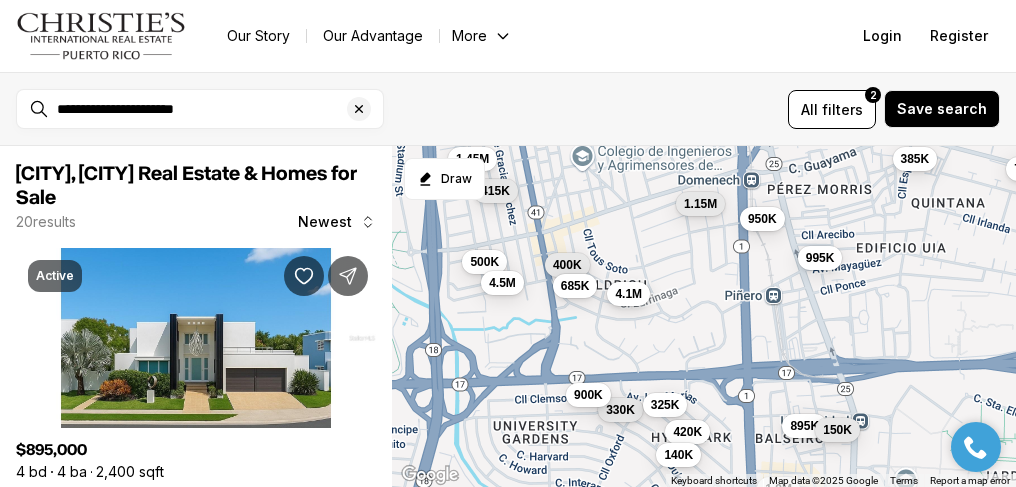 click on "4.1M" at bounding box center (628, 294) 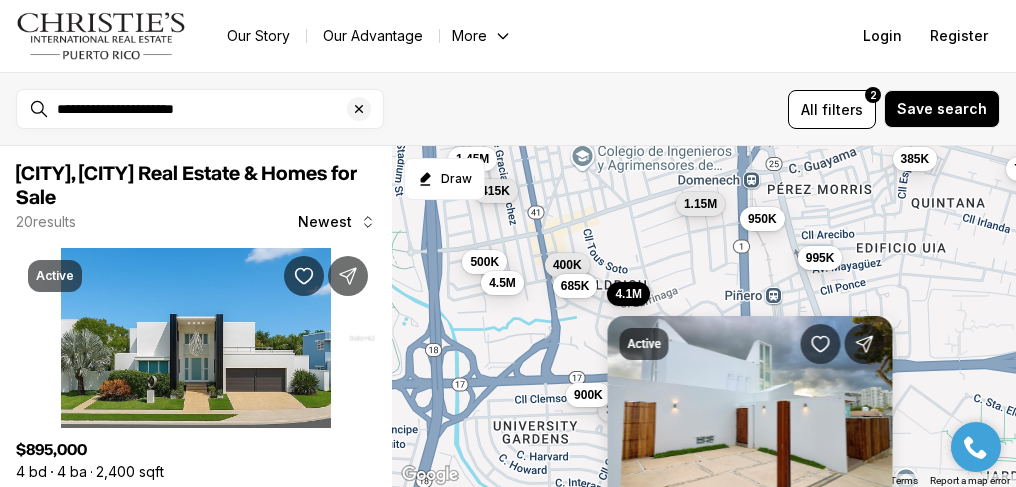 click on "385K 950K 1.15M 400K 995K 415K 1.45M 500K 895K 4.1M 685K 150K 330K 900K 325K 420K 4.5M 1.9M 140K 780K" at bounding box center (704, 317) 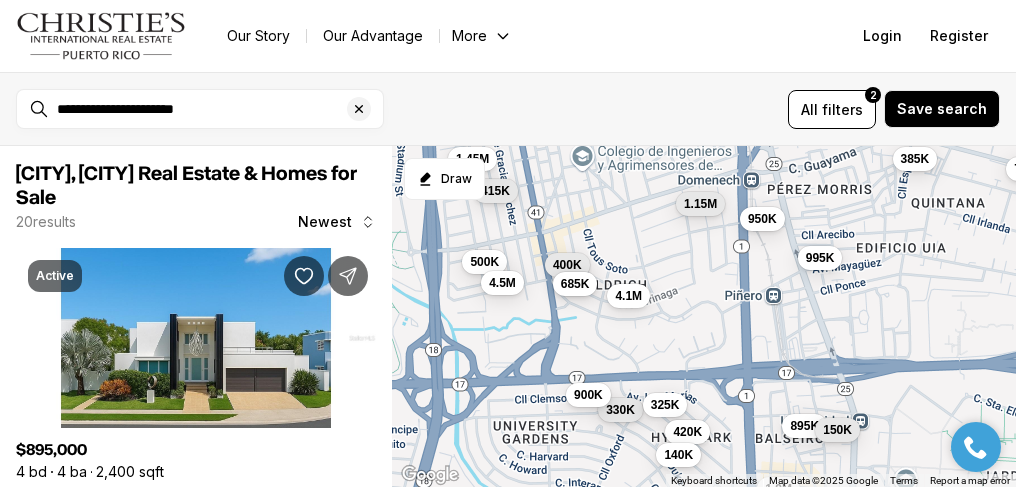click on "685K" at bounding box center [575, 284] 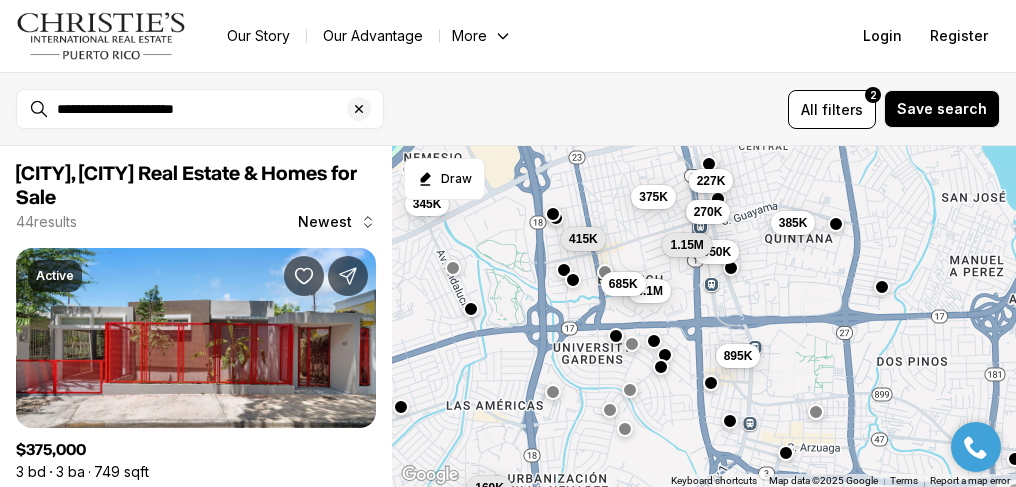 click on "685K" at bounding box center [623, 284] 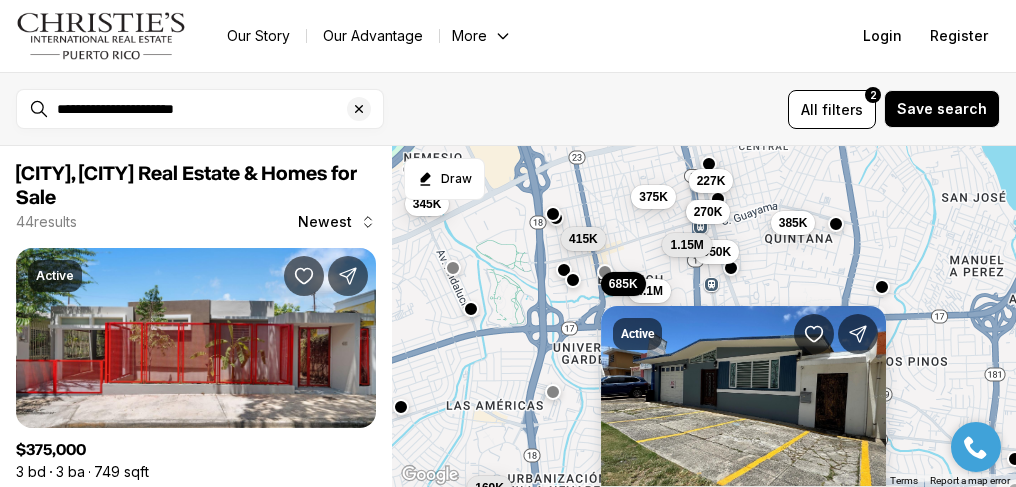 click on "#339 COLL Y TOSTE, SAN JUAN PR, 00901" at bounding box center [743, 557] 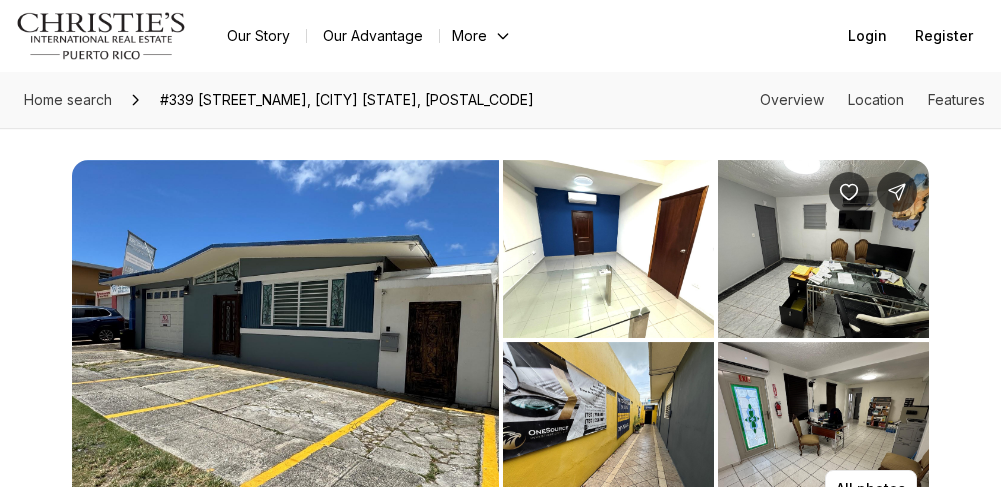 scroll, scrollTop: 0, scrollLeft: 0, axis: both 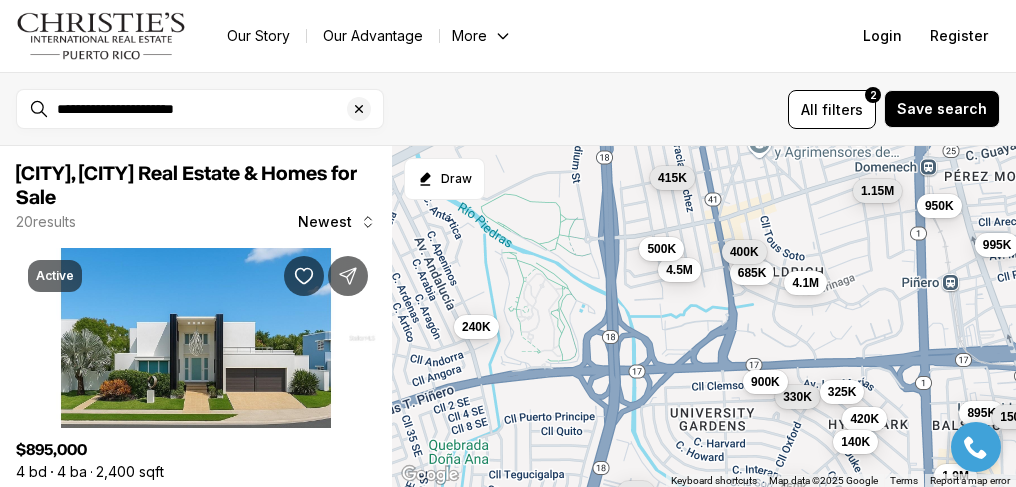 drag, startPoint x: 527, startPoint y: 304, endPoint x: 579, endPoint y: 320, distance: 54.405884 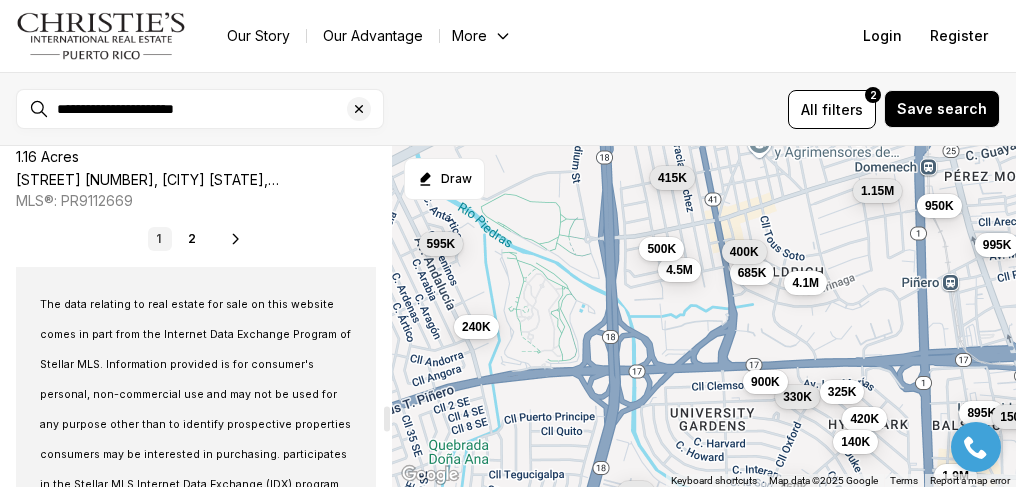 scroll, scrollTop: 3593, scrollLeft: 0, axis: vertical 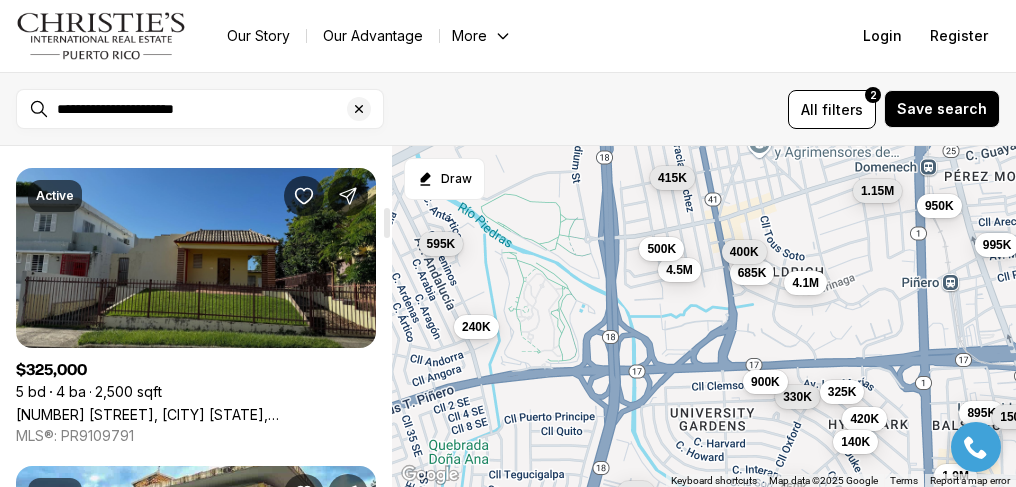 click on "239 AV. LAS MARIAS, SAN JUAN PR, 00918" at bounding box center (196, 414) 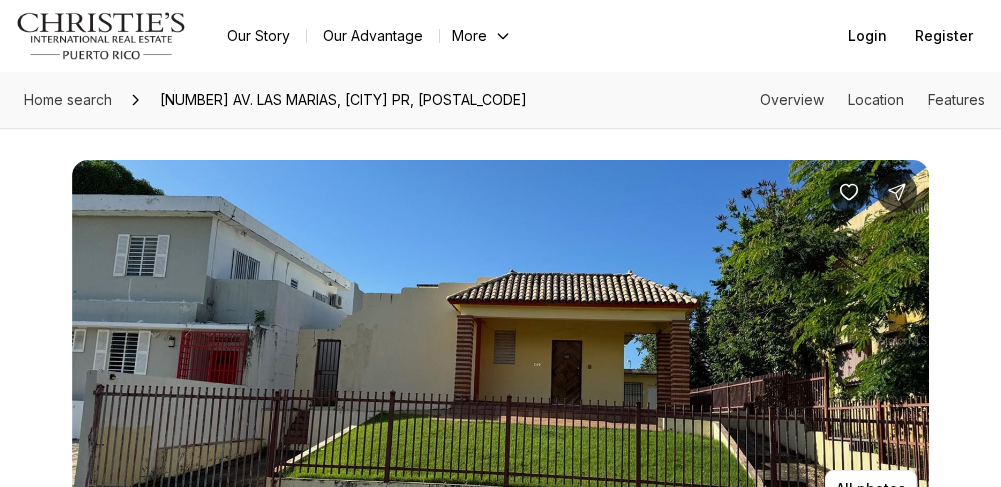 scroll, scrollTop: 0, scrollLeft: 0, axis: both 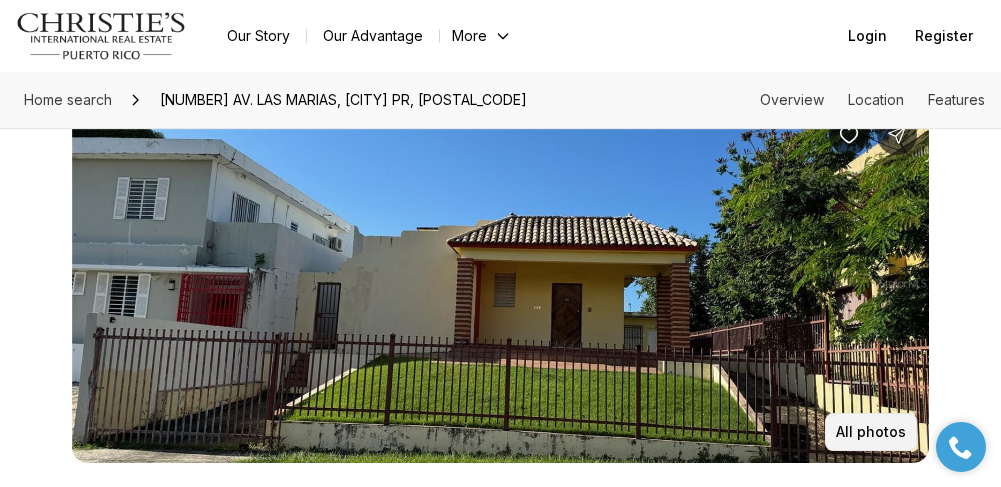 click on "All photos" at bounding box center (871, 432) 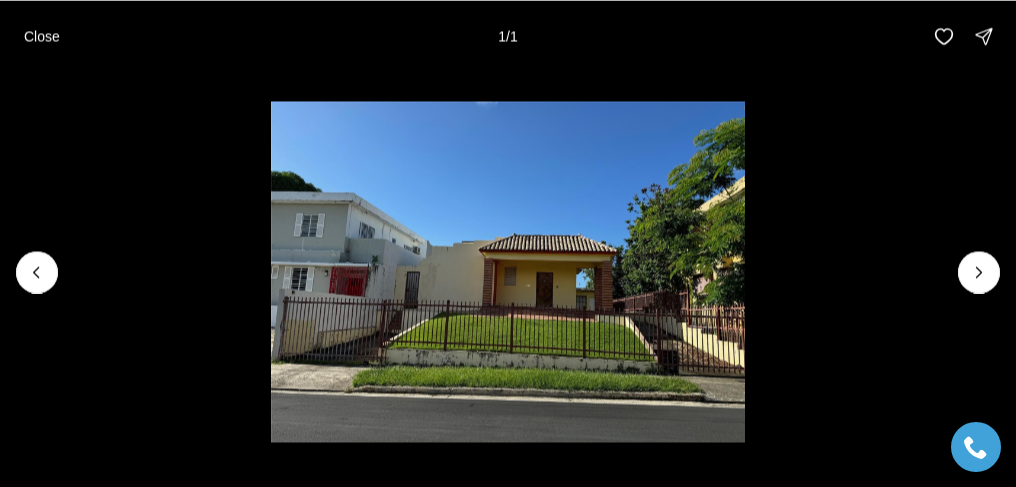 click at bounding box center [979, 272] 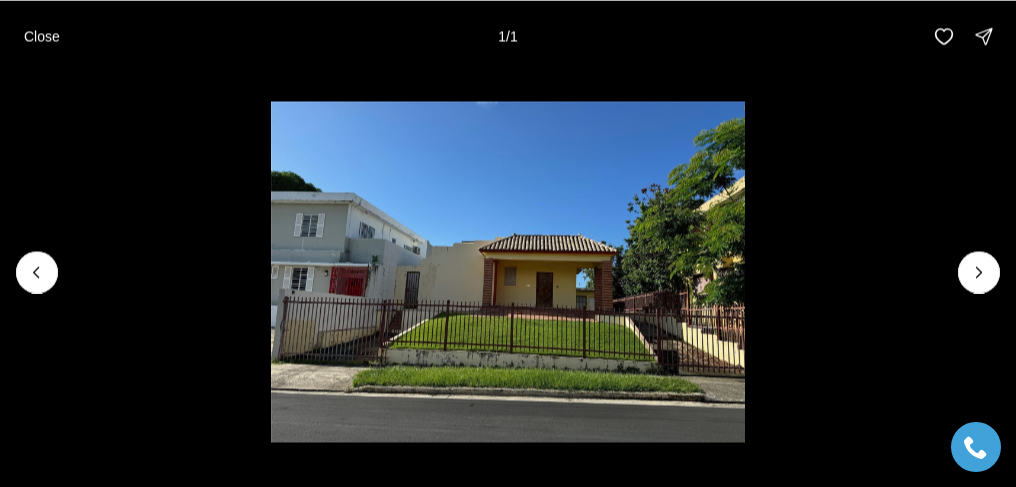 click at bounding box center (979, 272) 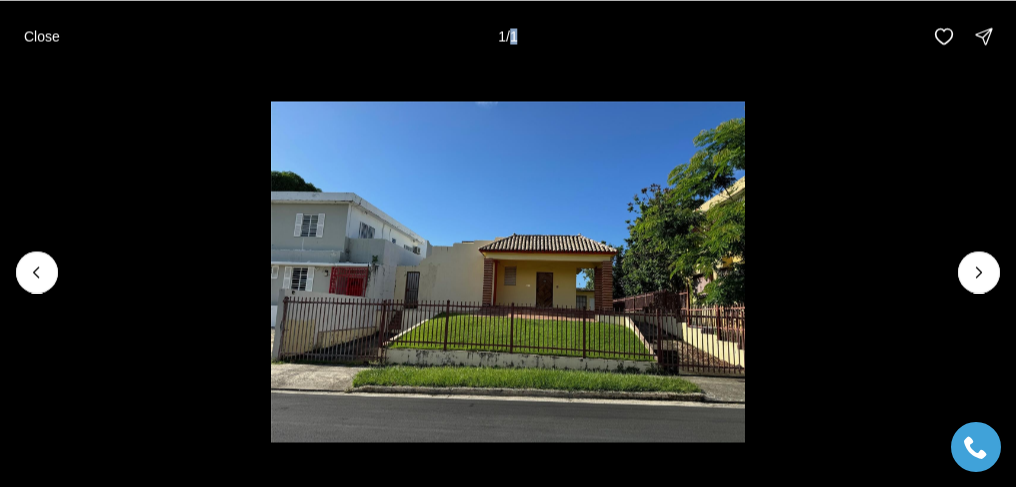 click at bounding box center (979, 272) 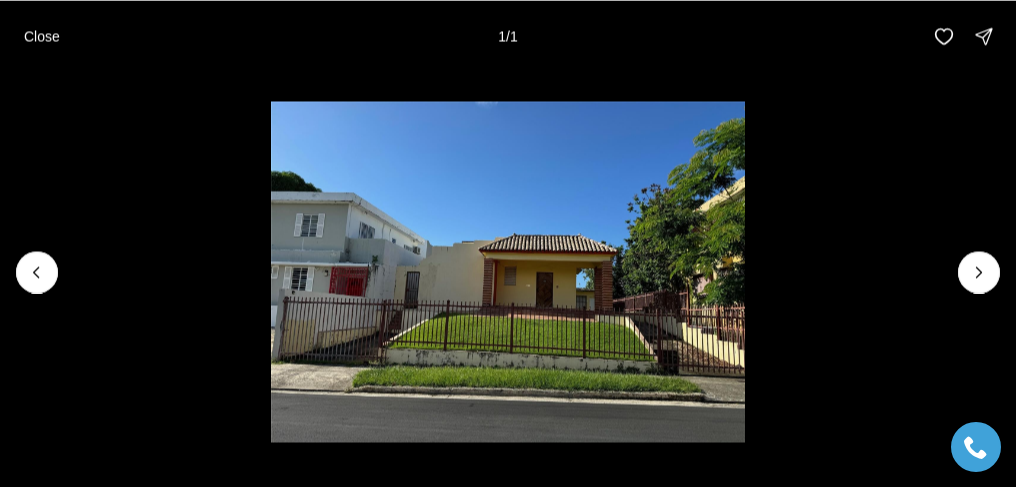 click at bounding box center (979, 272) 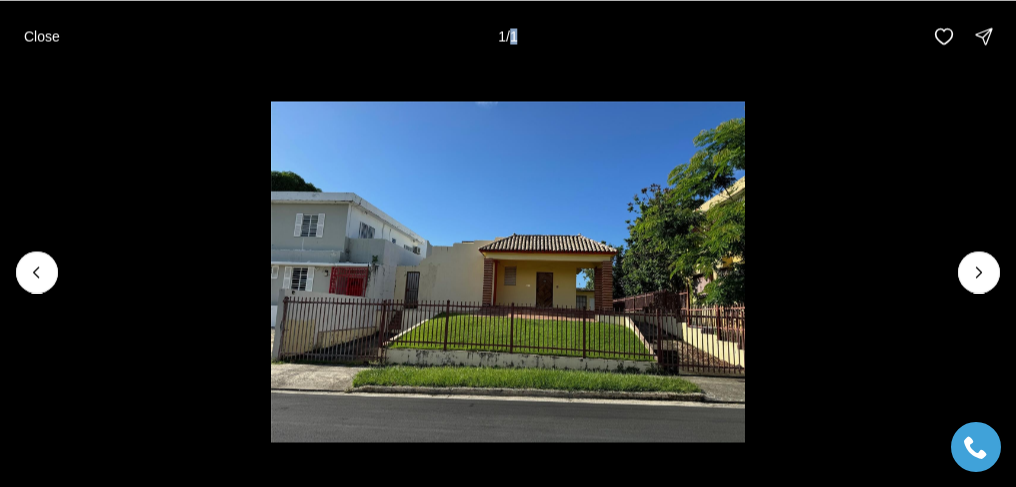 click at bounding box center (37, 272) 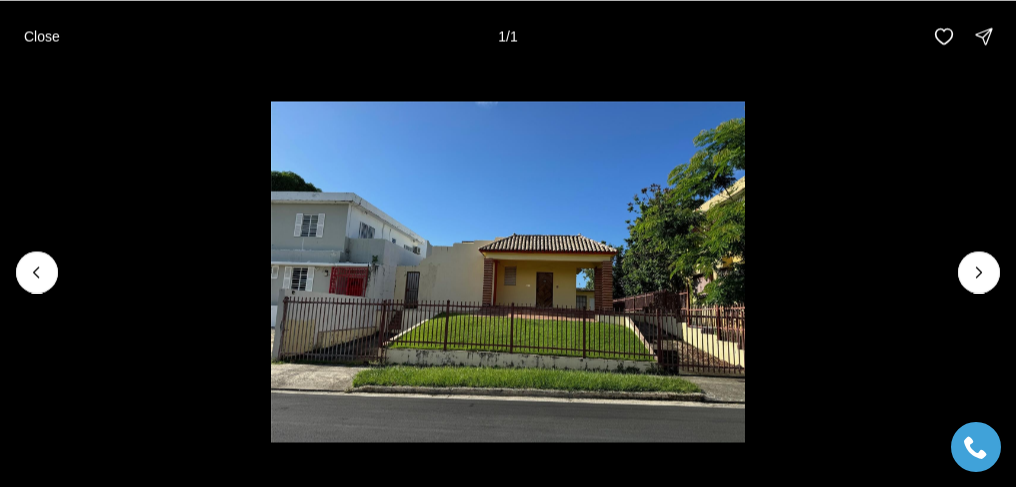 click at bounding box center (37, 272) 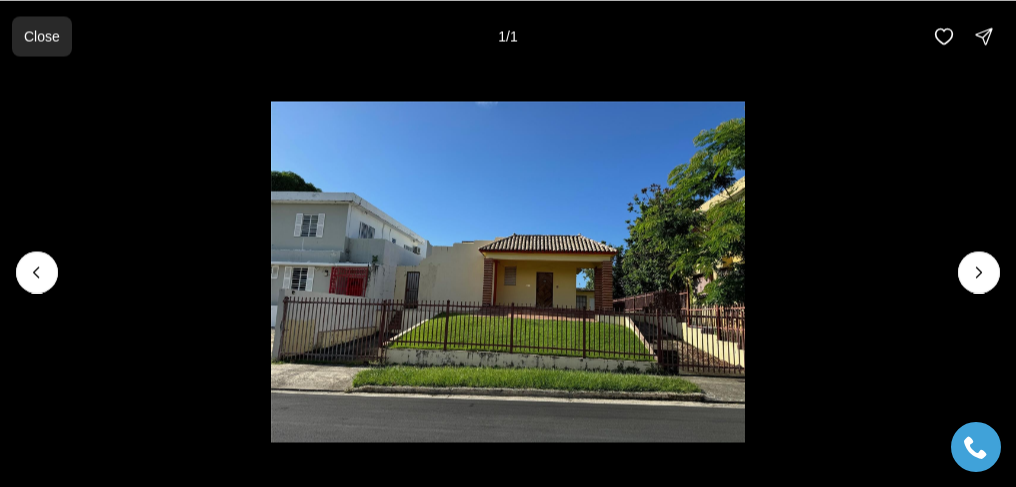 click on "Close" at bounding box center [42, 36] 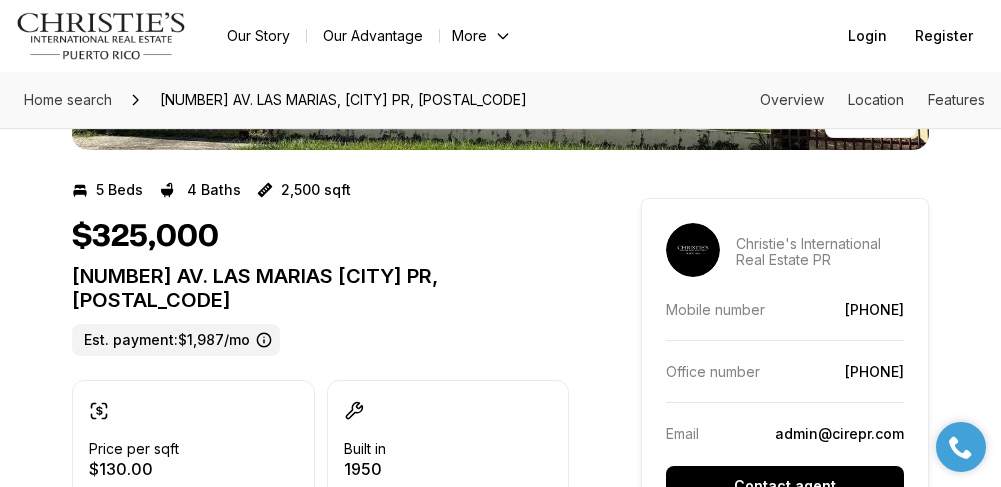 scroll, scrollTop: 371, scrollLeft: 0, axis: vertical 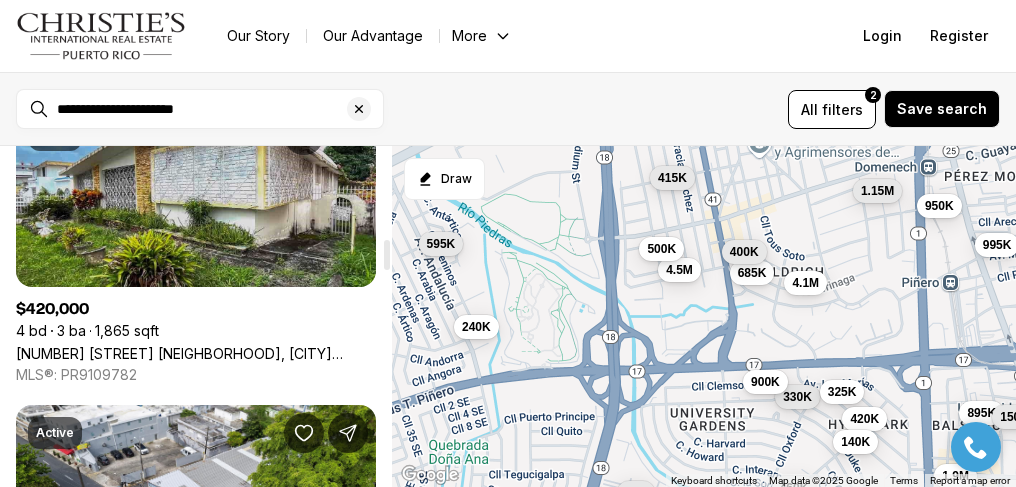 click on "[NUMBER] [STREET] [NEIGHBORHOOD], [CITY] [STATE], [POSTAL_CODE]" at bounding box center [196, 353] 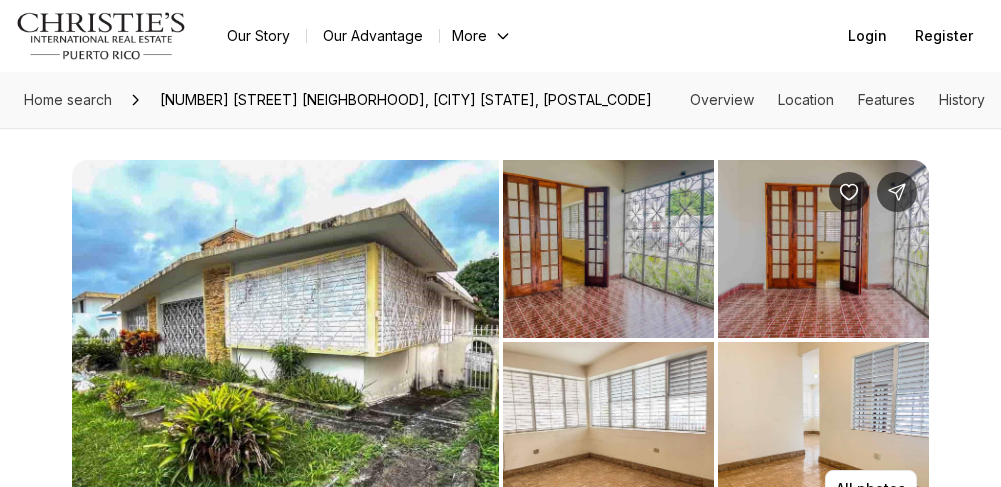 scroll, scrollTop: 0, scrollLeft: 0, axis: both 